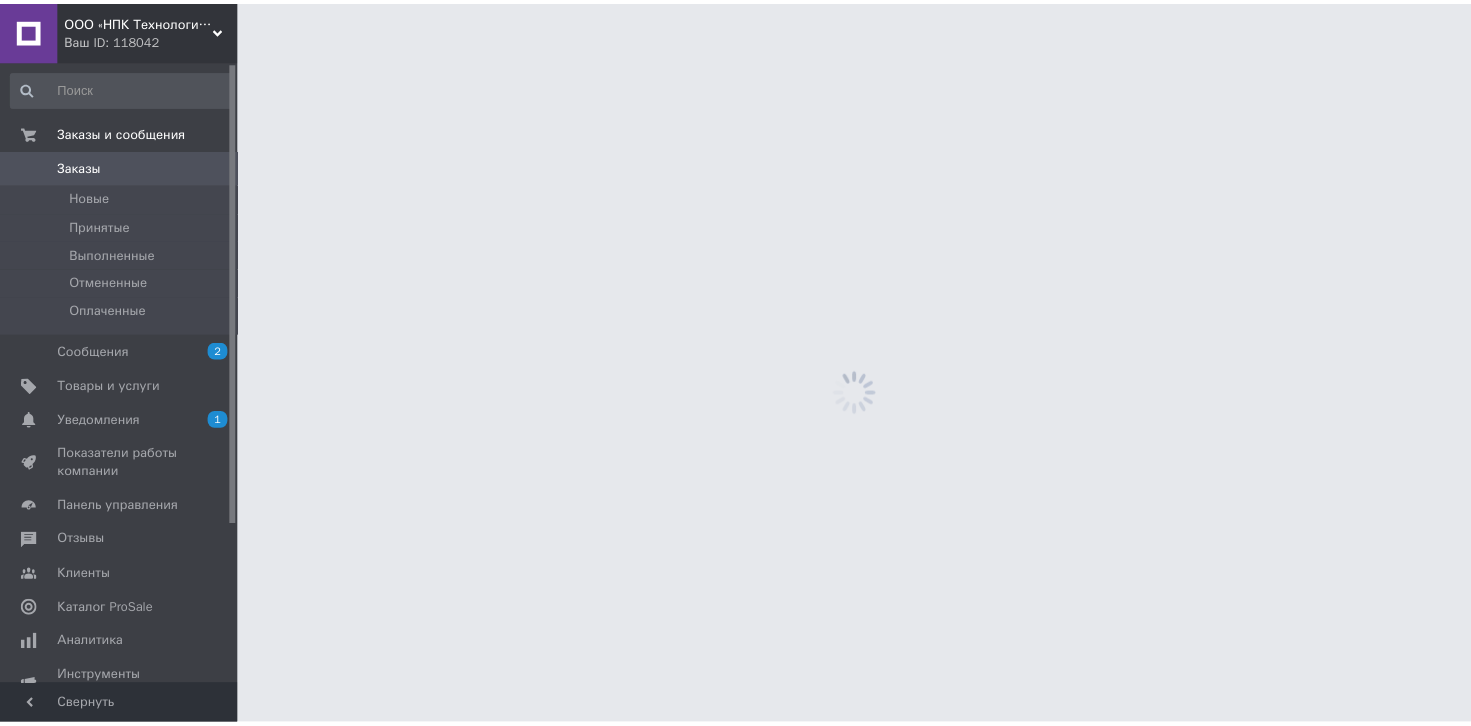 scroll, scrollTop: 0, scrollLeft: 0, axis: both 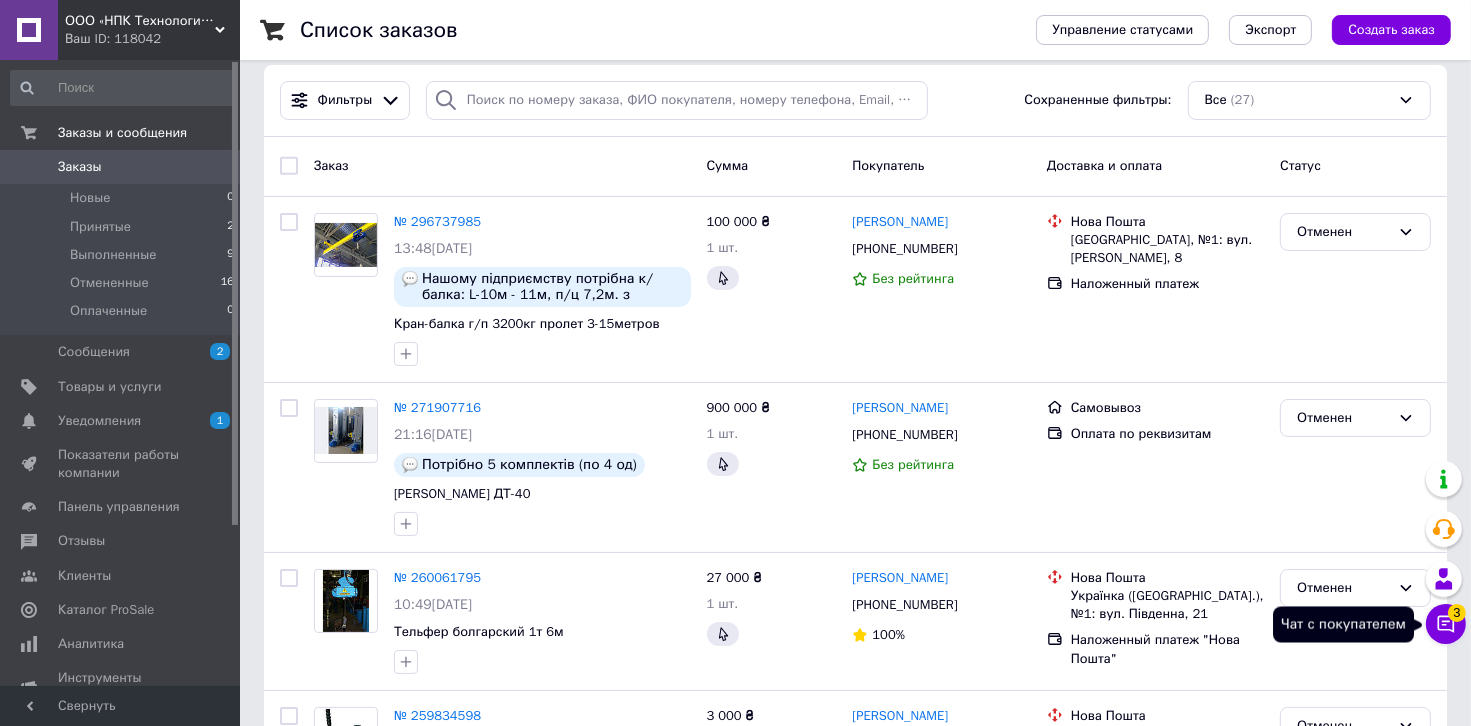 click 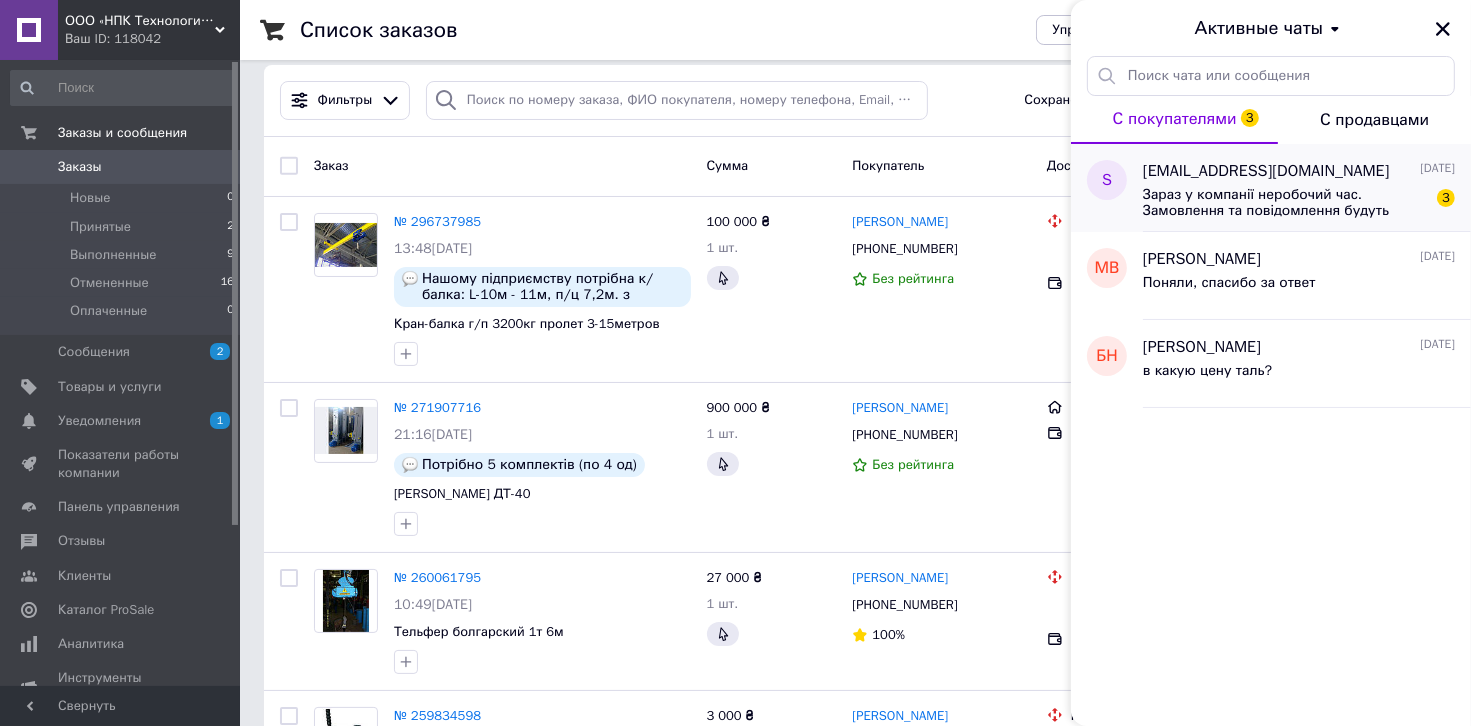 click on "Зараз у компанії неробочий час. Замовлення та повідомлення будуть оброблені з 09:00 найближчого робочого дня (завтра, 09.07)" at bounding box center [1285, 203] 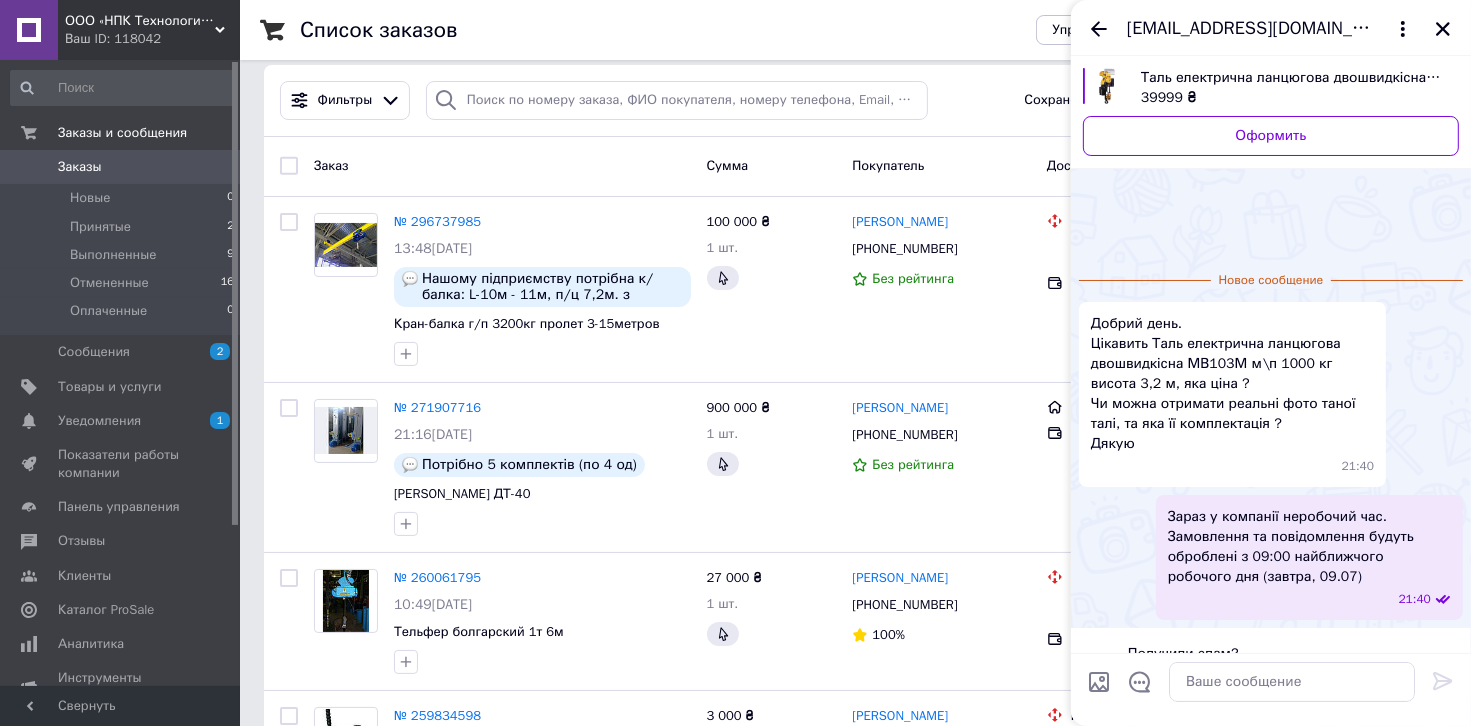 scroll, scrollTop: 16, scrollLeft: 0, axis: vertical 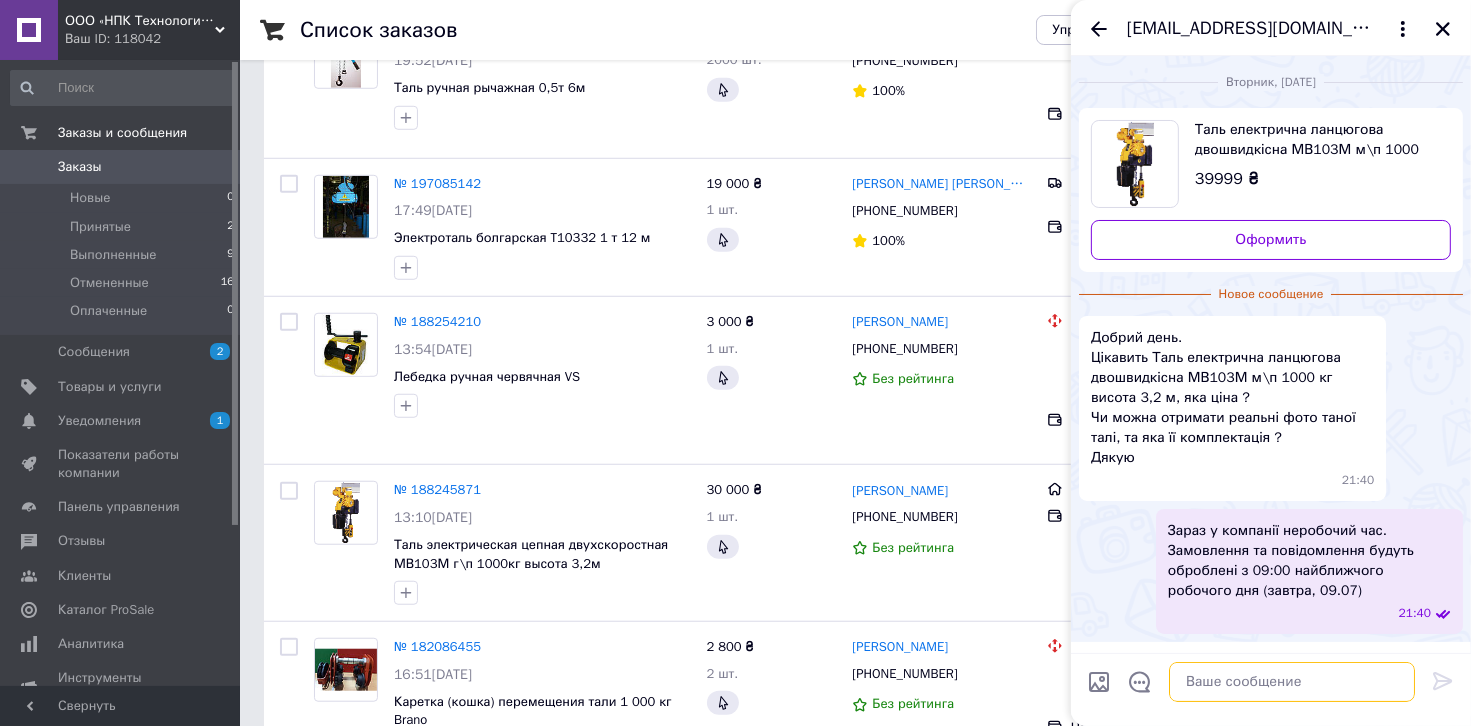 click at bounding box center [1292, 682] 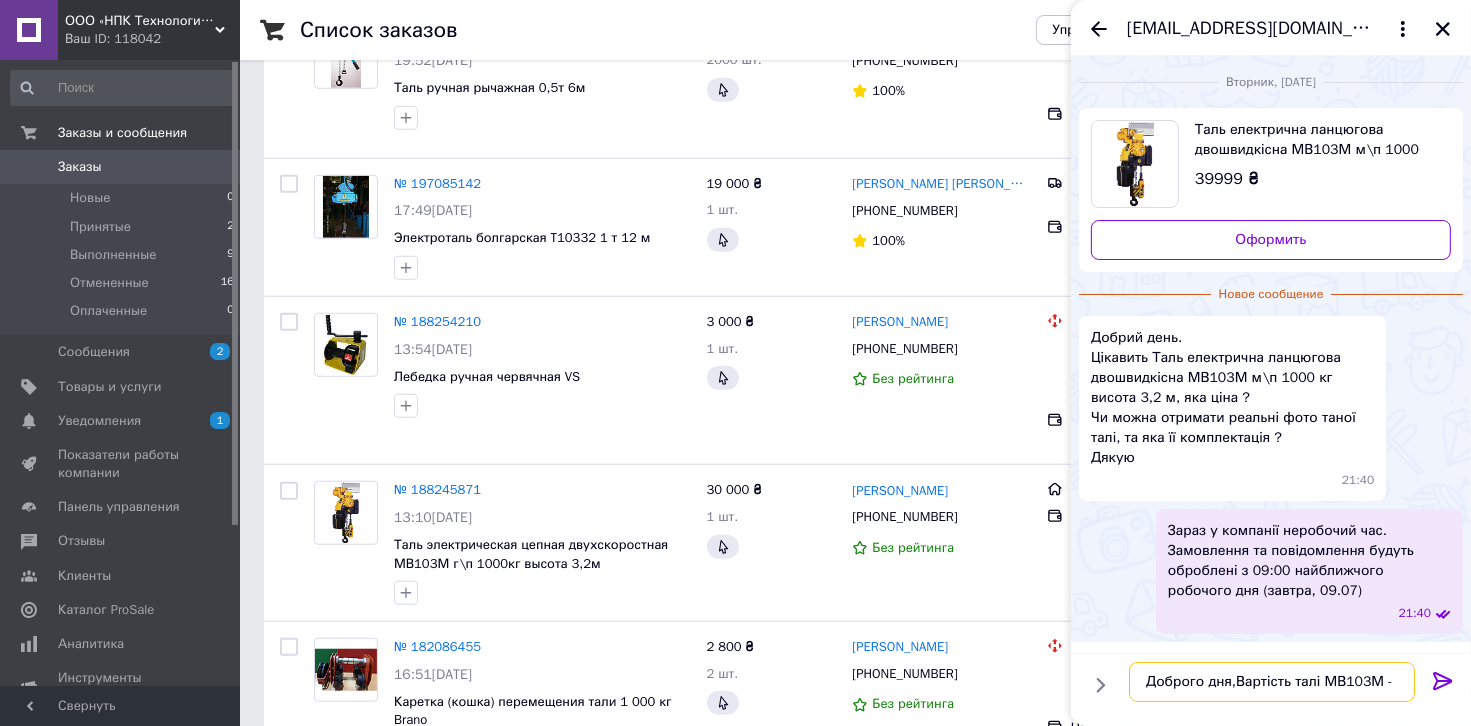 click on "Доброго дня,Вартість талі МВ103М -" at bounding box center [1272, 682] 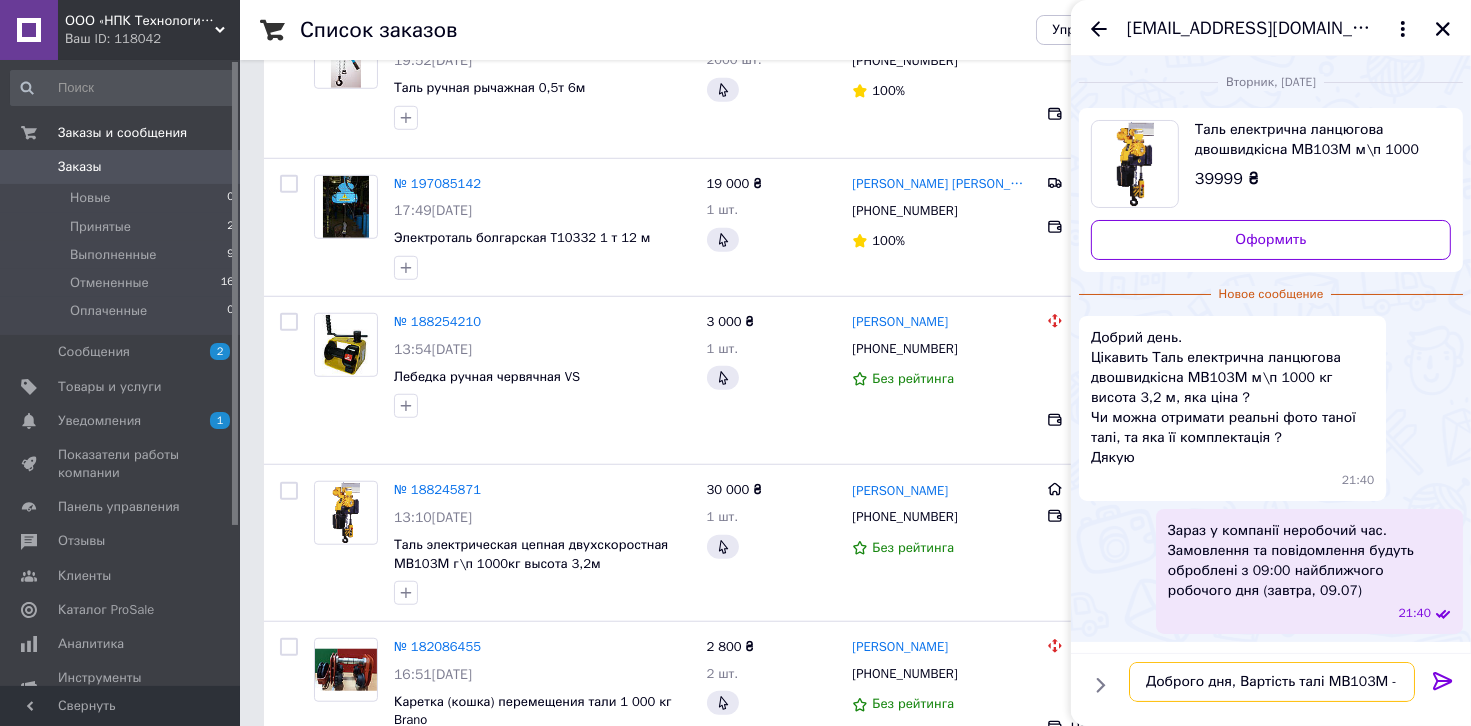 click on "Доброго дня, Вартість талі МВ103М -" at bounding box center [1272, 682] 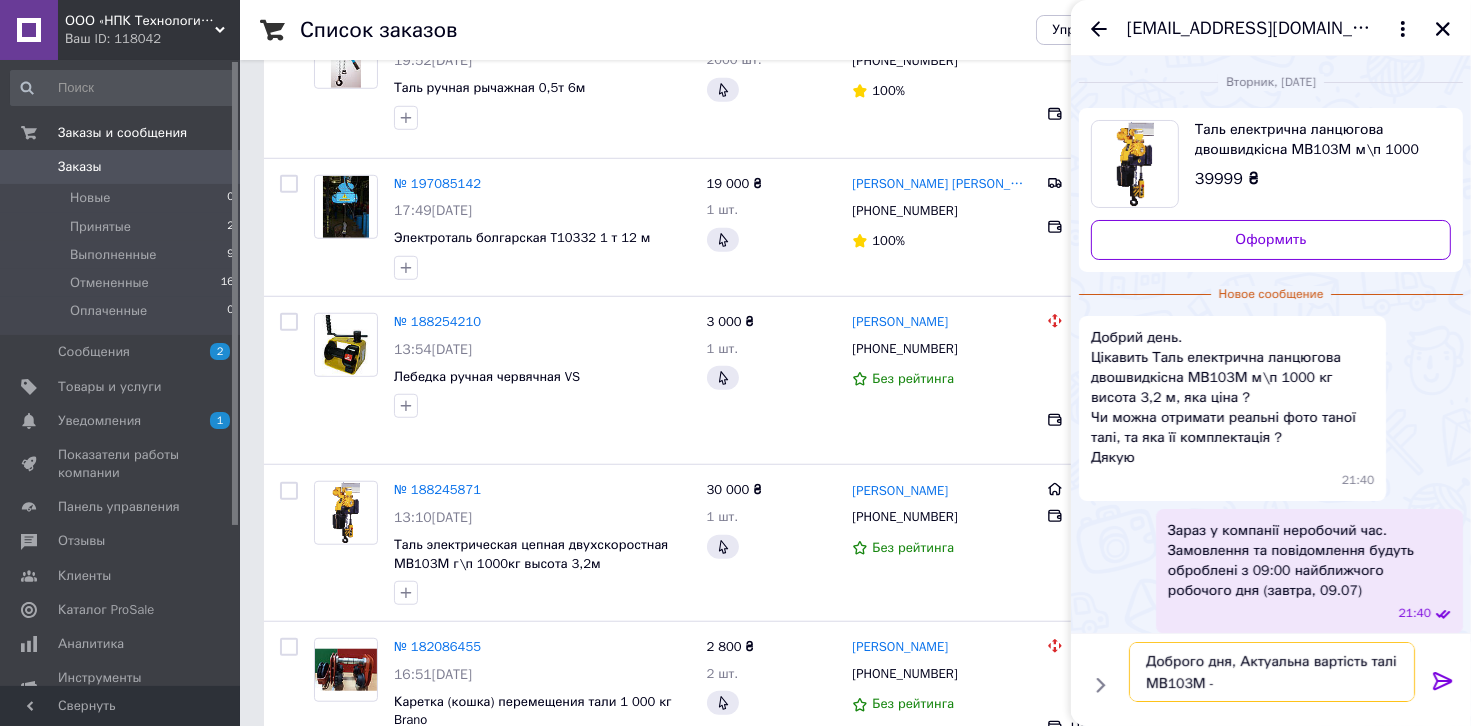 click on "Доброго дня, Актуальна вартість талі МВ103М -" at bounding box center [1272, 672] 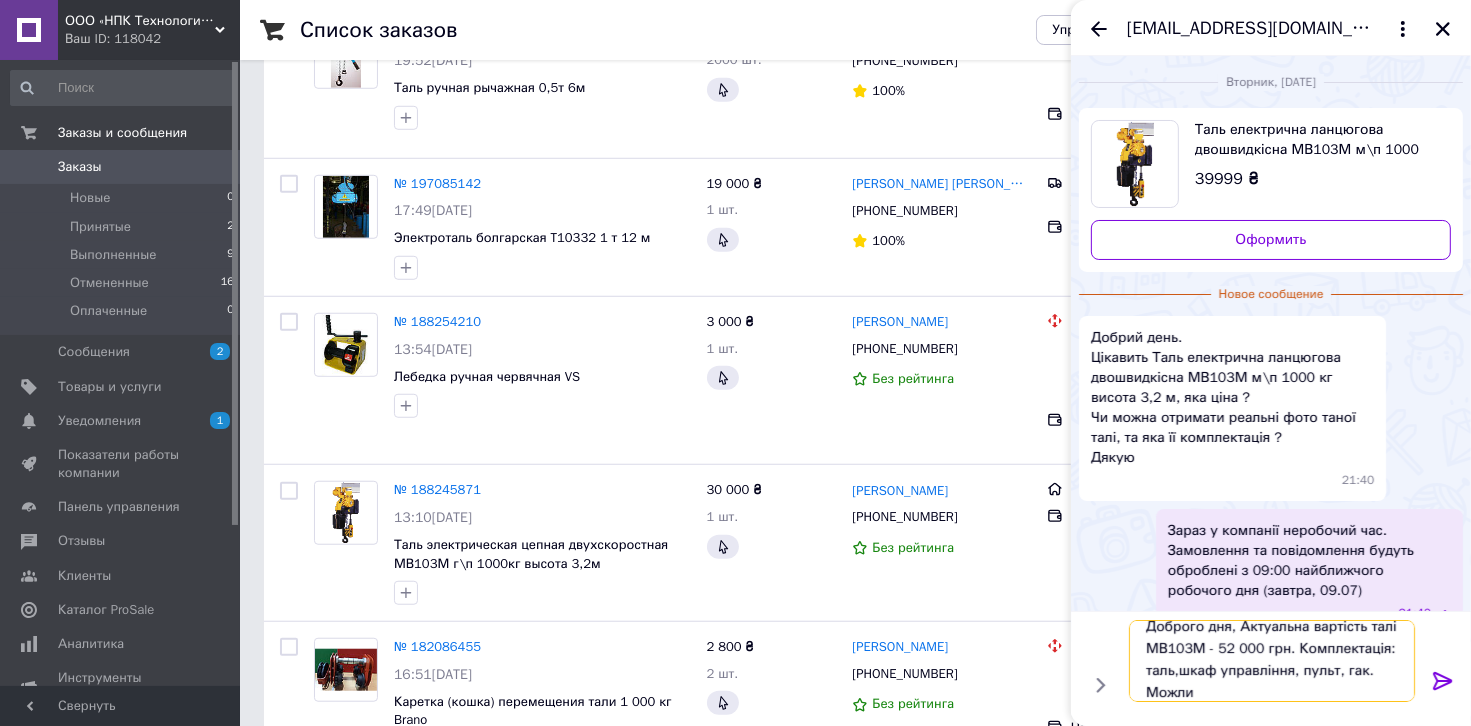 scroll, scrollTop: 1, scrollLeft: 0, axis: vertical 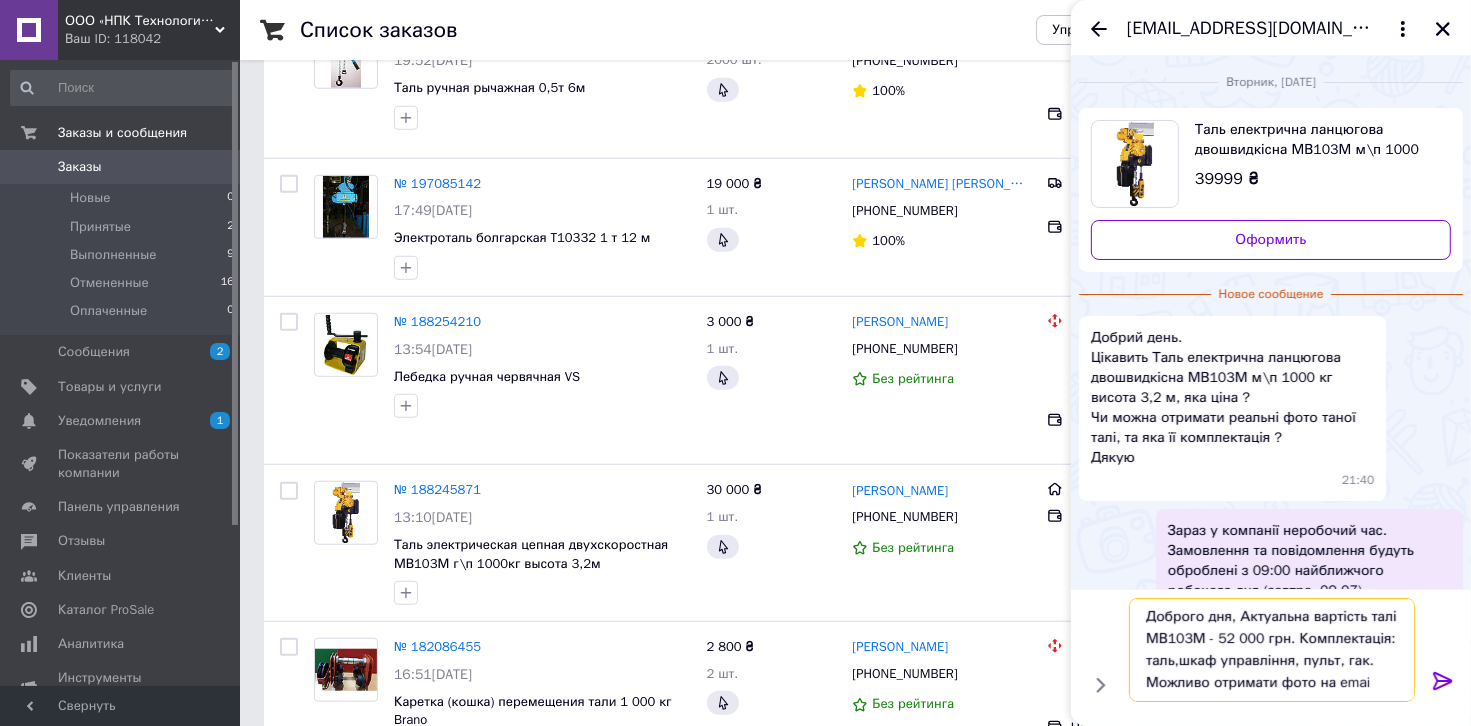 type on "Доброго дня, Актуальна вартість талі МВ103М - 52 000 грн. Комплектація: таль,шкаф управління, пульт, гак. Можливо отримати фото на email" 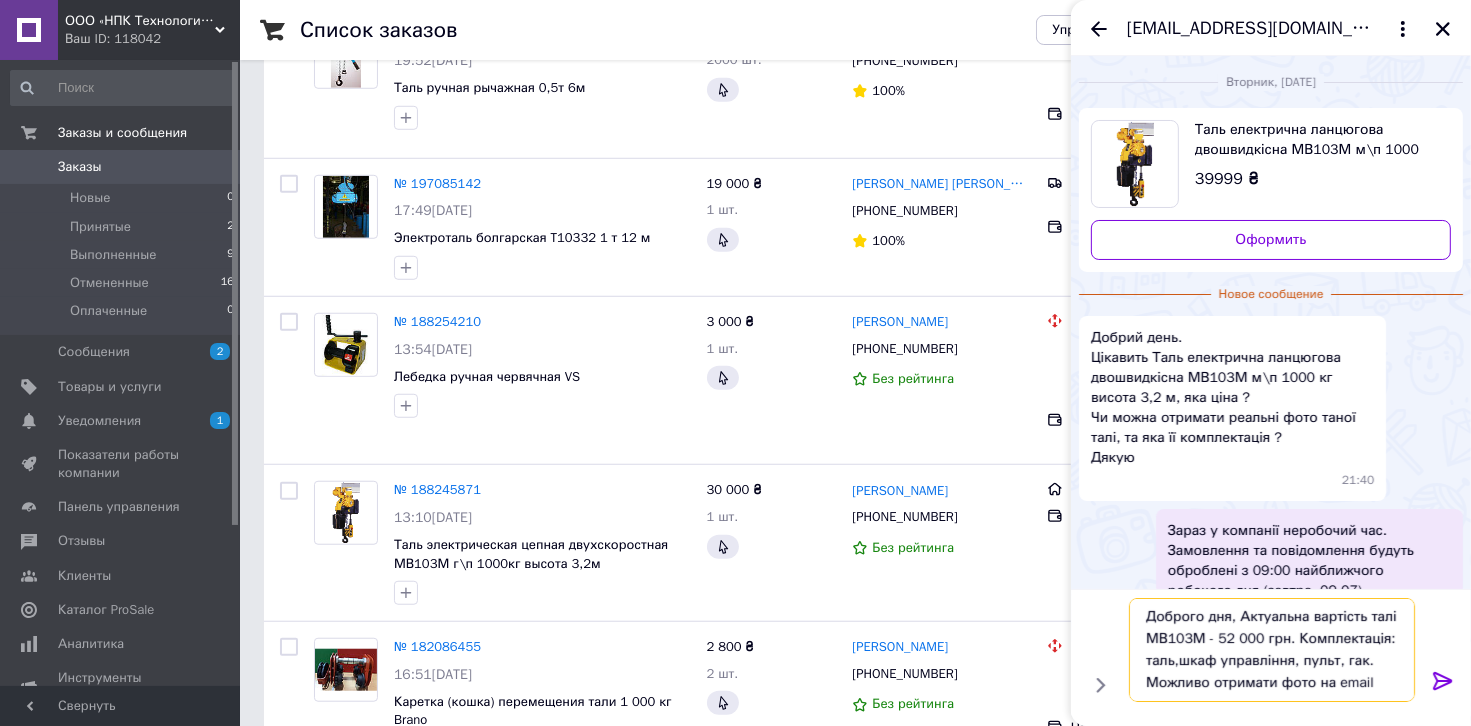 type 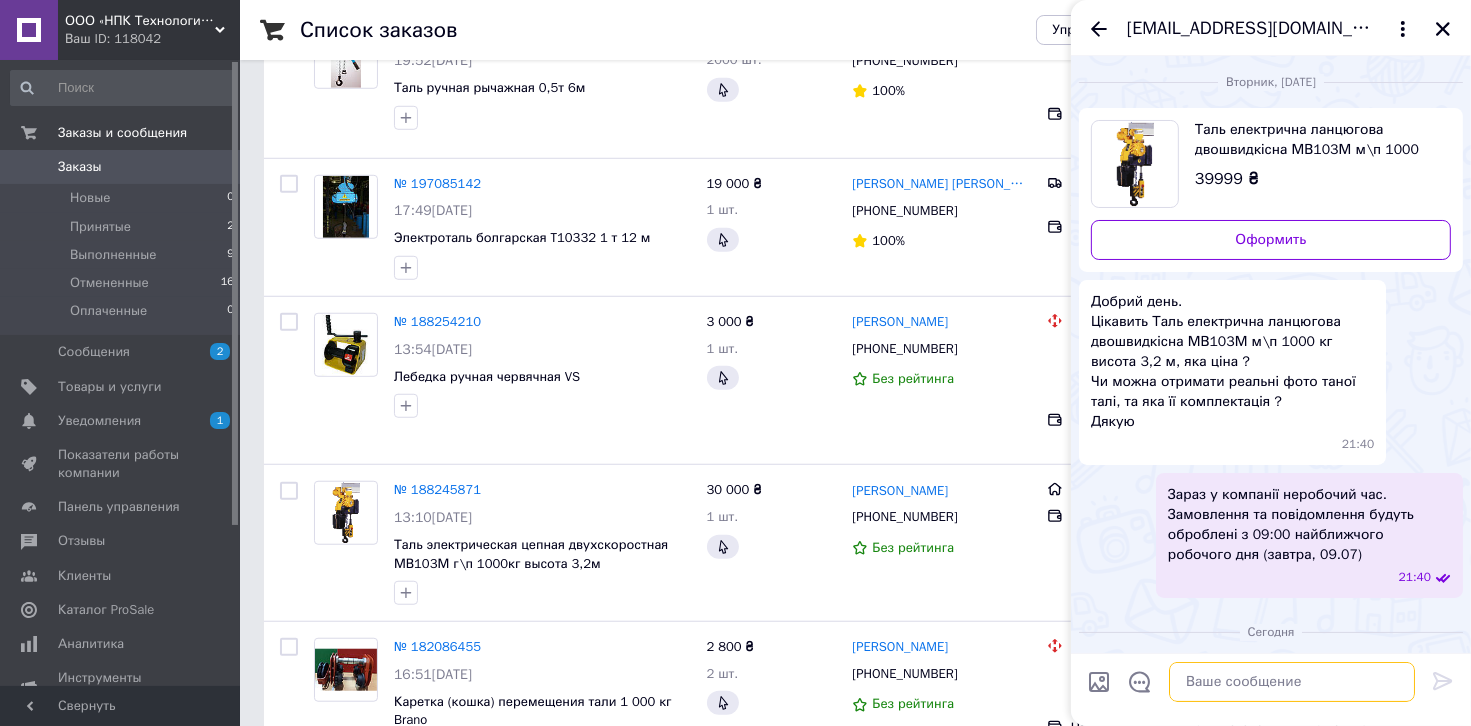 scroll, scrollTop: 0, scrollLeft: 0, axis: both 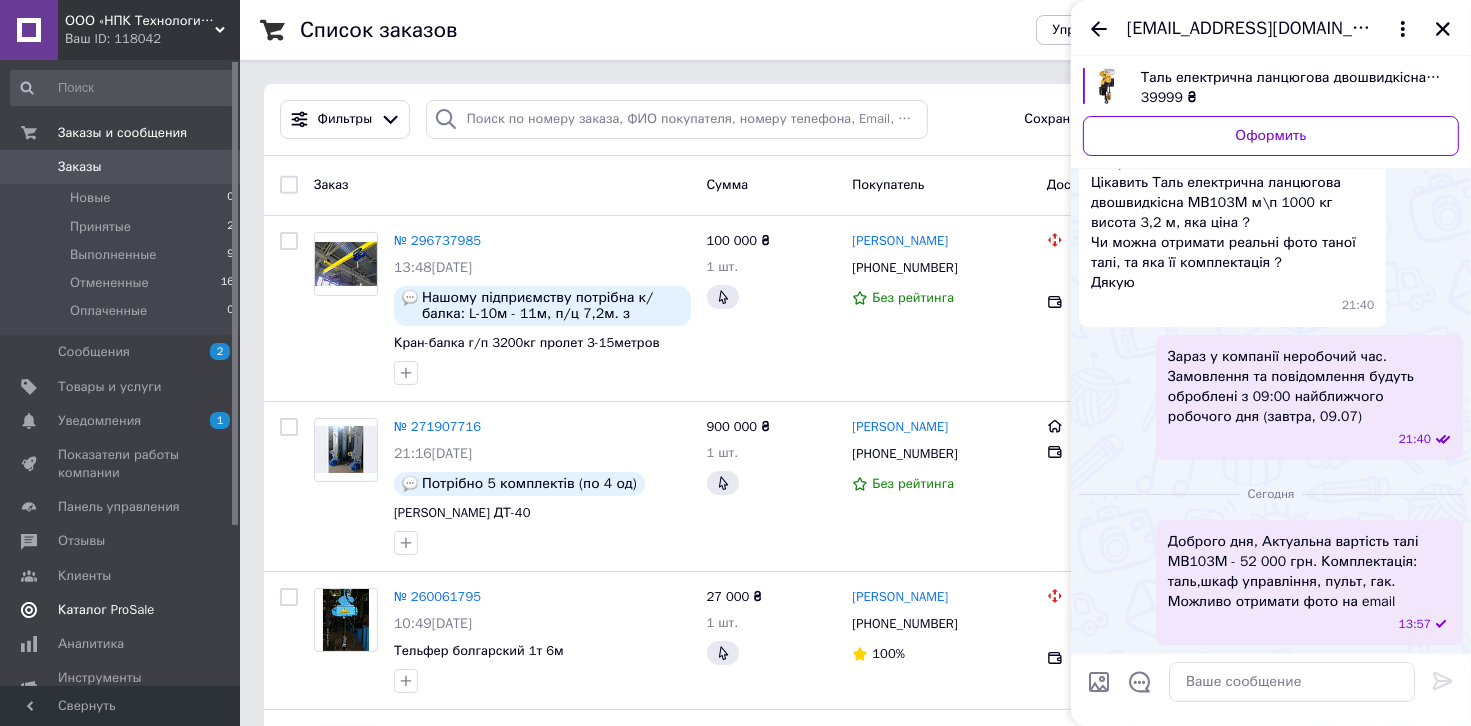 click on "Каталог ProSale" at bounding box center [106, 610] 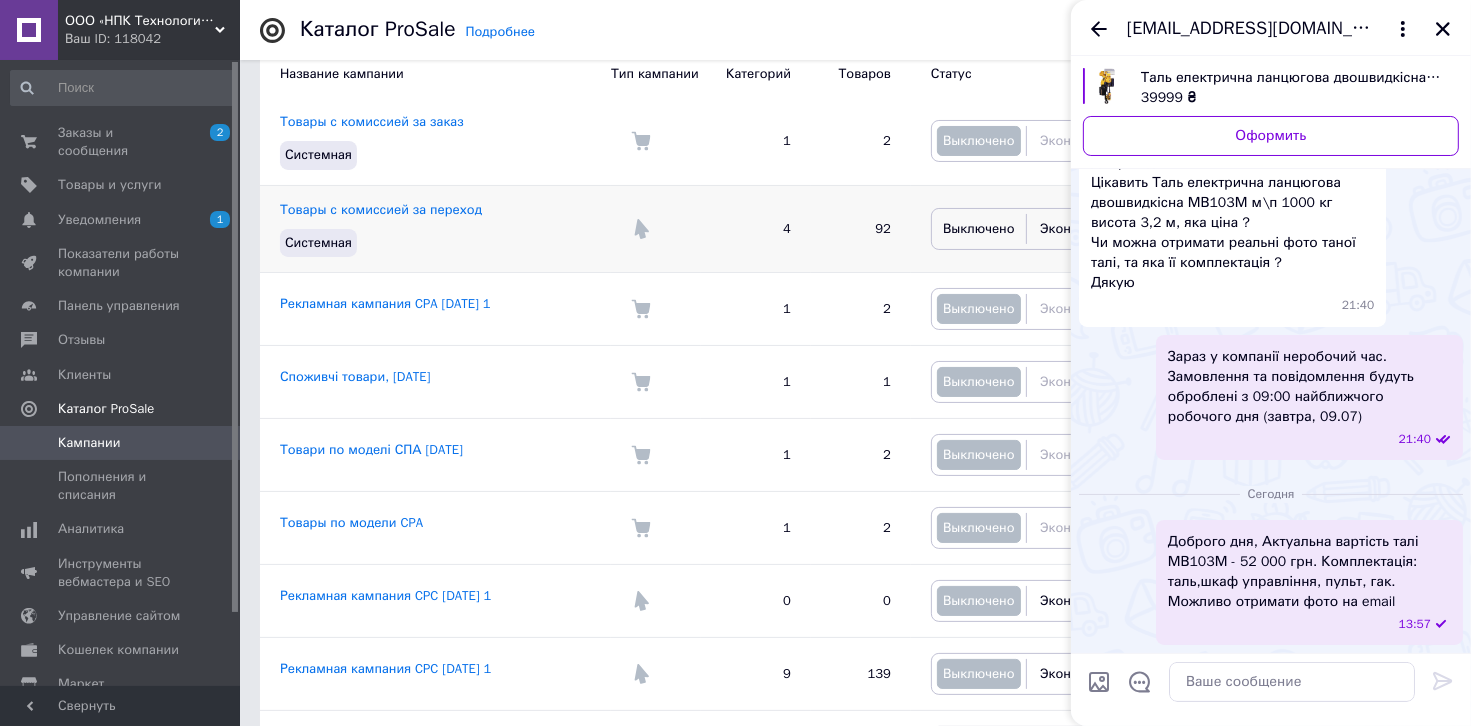 scroll, scrollTop: 200, scrollLeft: 0, axis: vertical 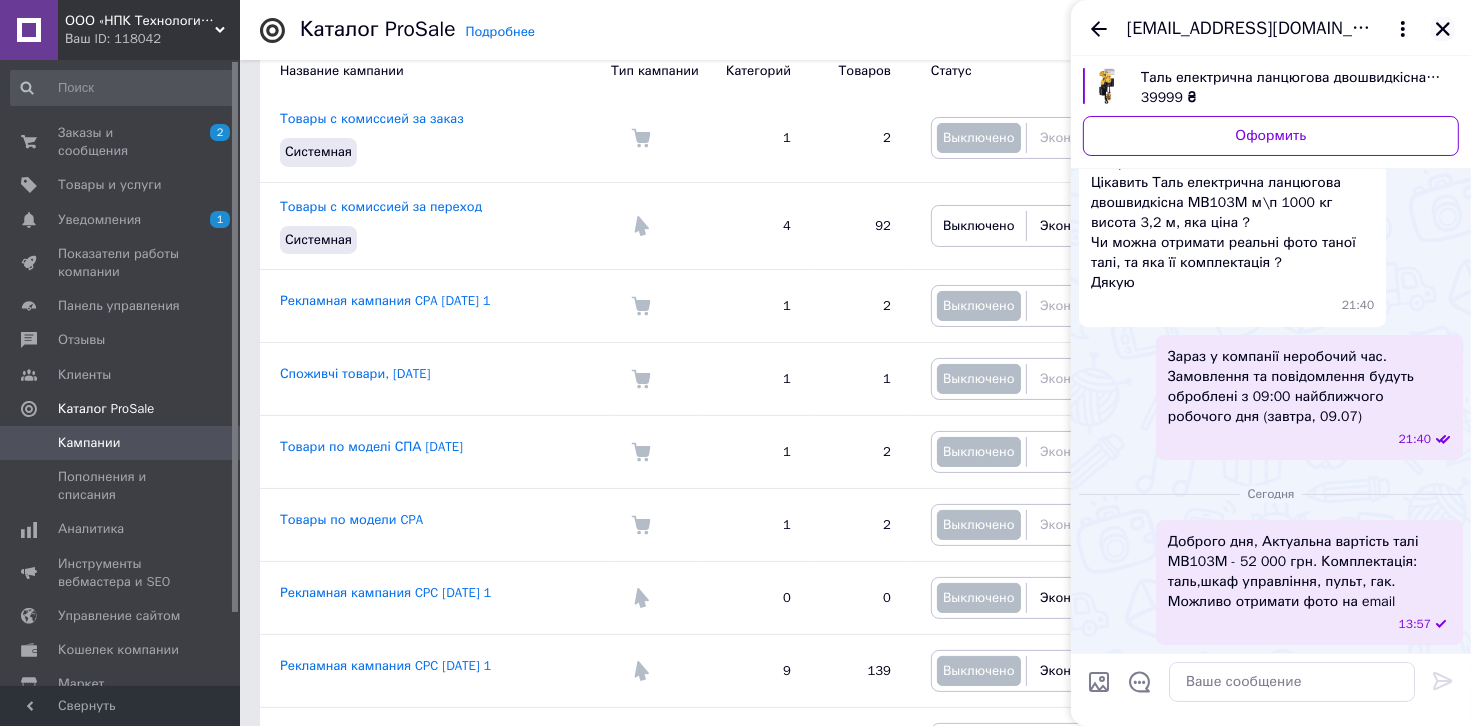 click 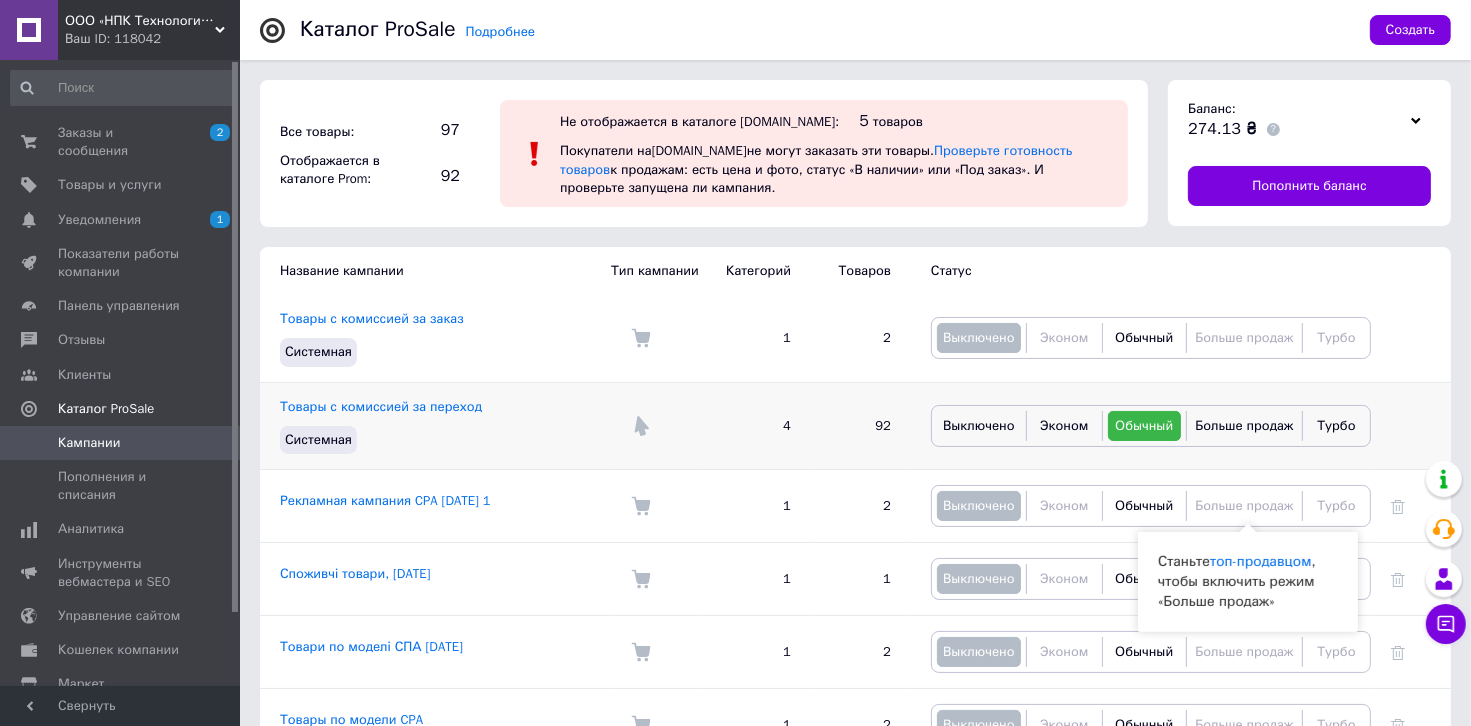 scroll, scrollTop: 0, scrollLeft: 0, axis: both 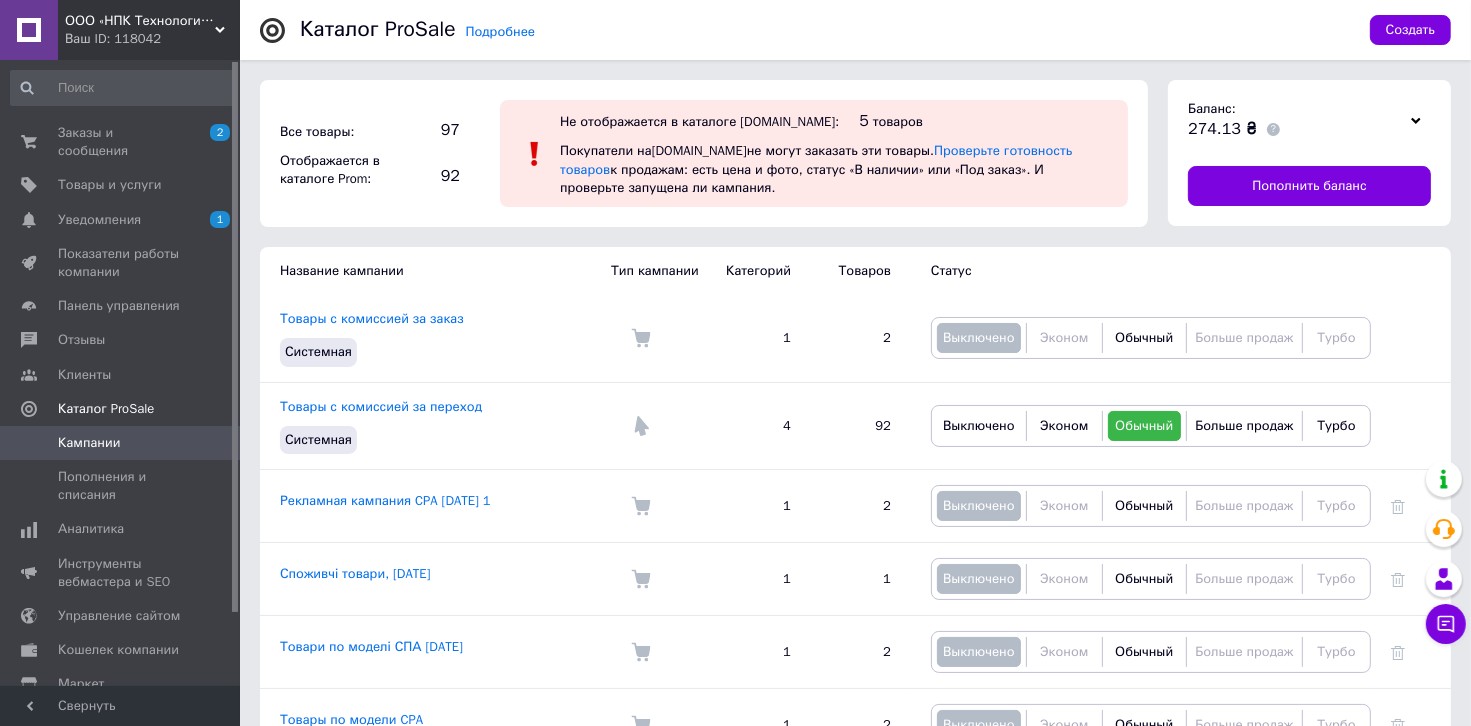 drag, startPoint x: 235, startPoint y: 346, endPoint x: 257, endPoint y: 319, distance: 34.828148 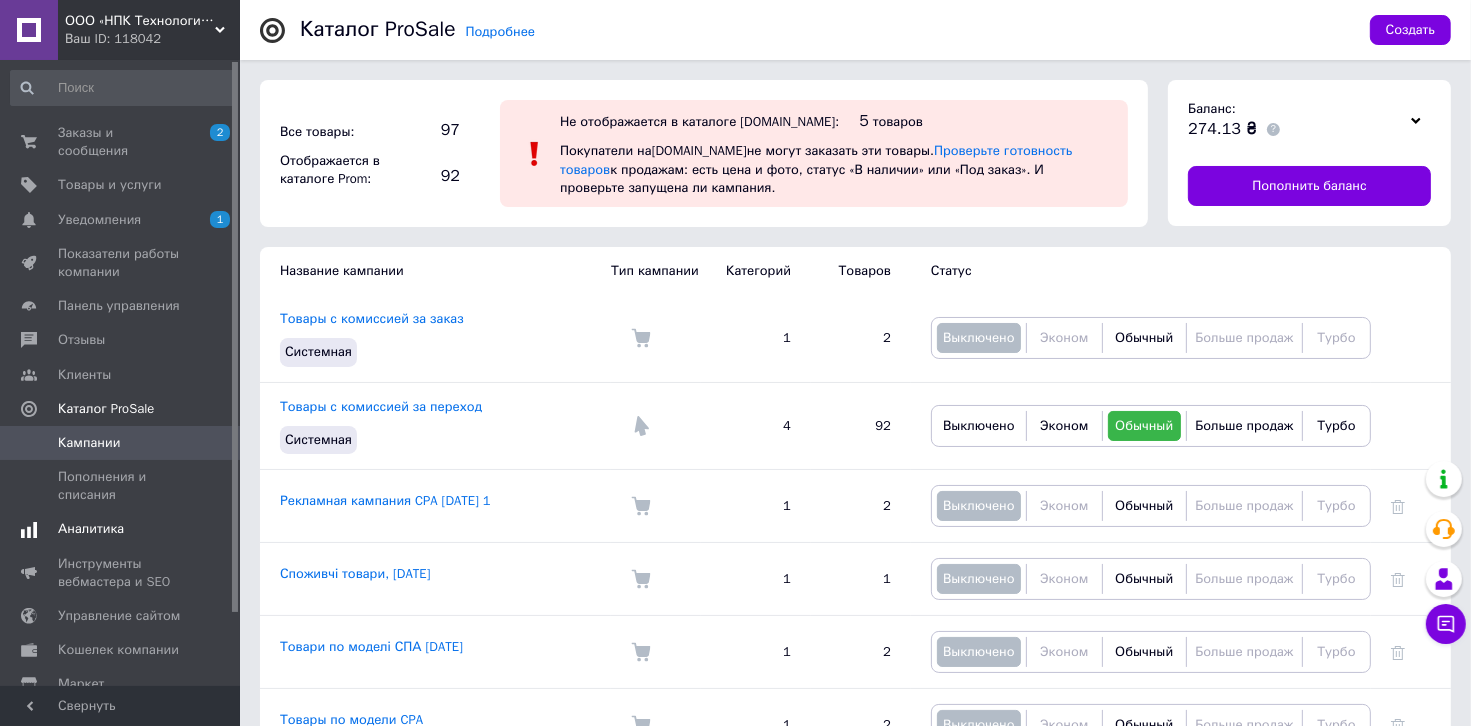 click on "Аналитика" at bounding box center [121, 529] 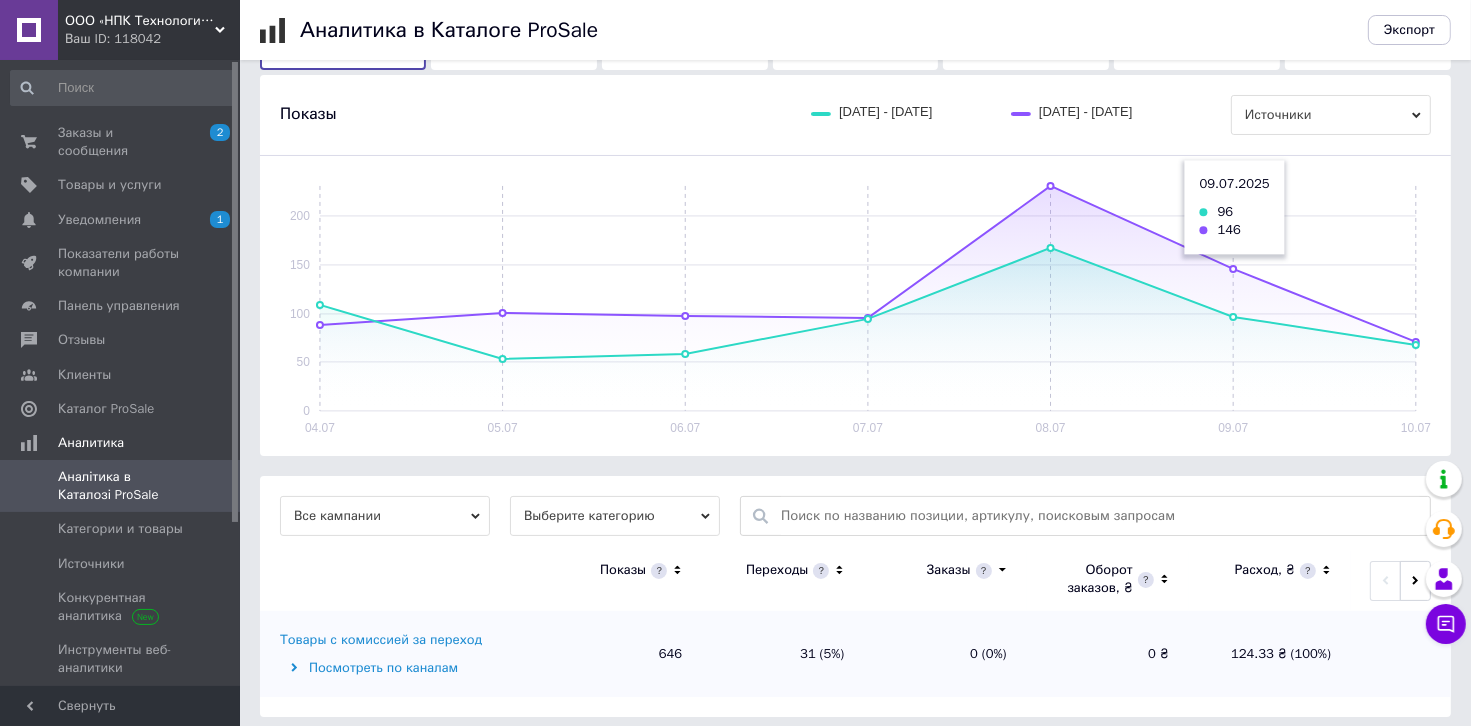 scroll, scrollTop: 210, scrollLeft: 0, axis: vertical 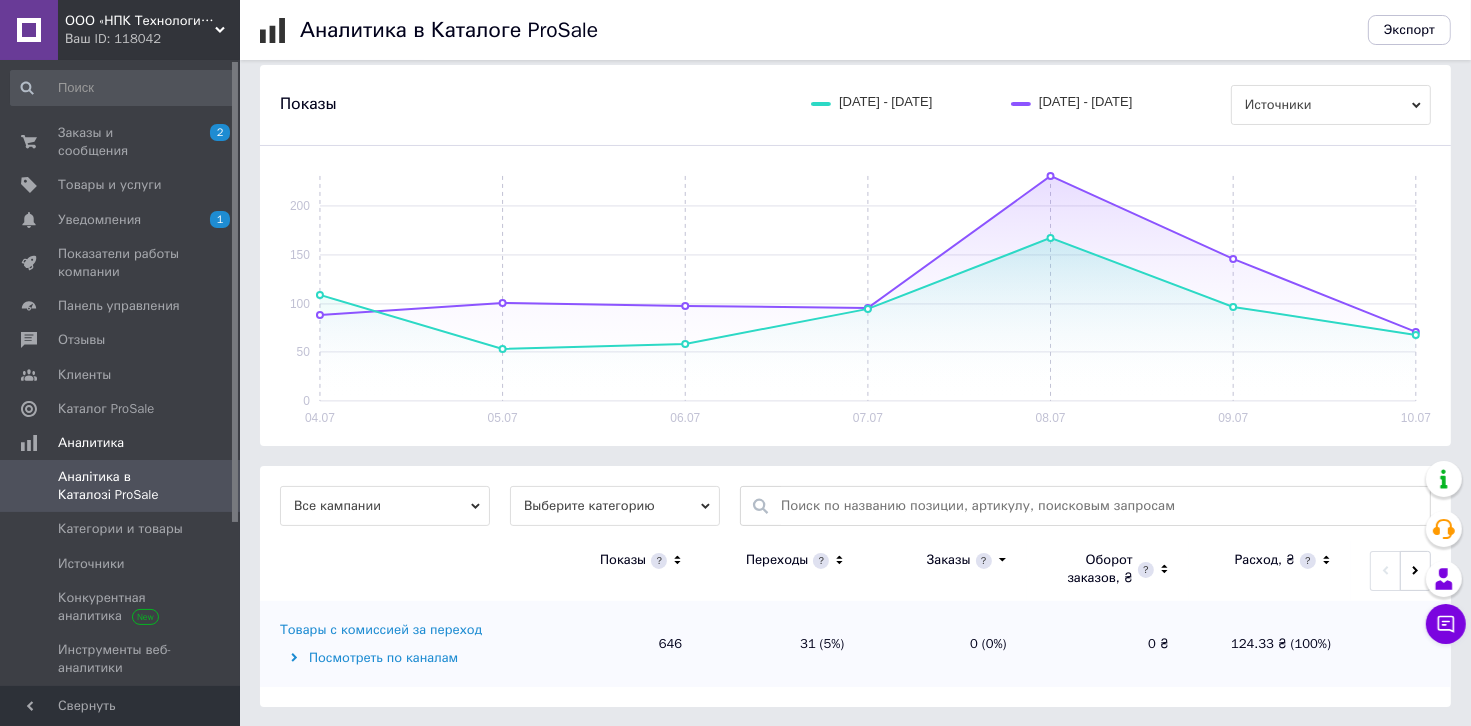 click on "Посмотреть по каналам" at bounding box center [407, 658] 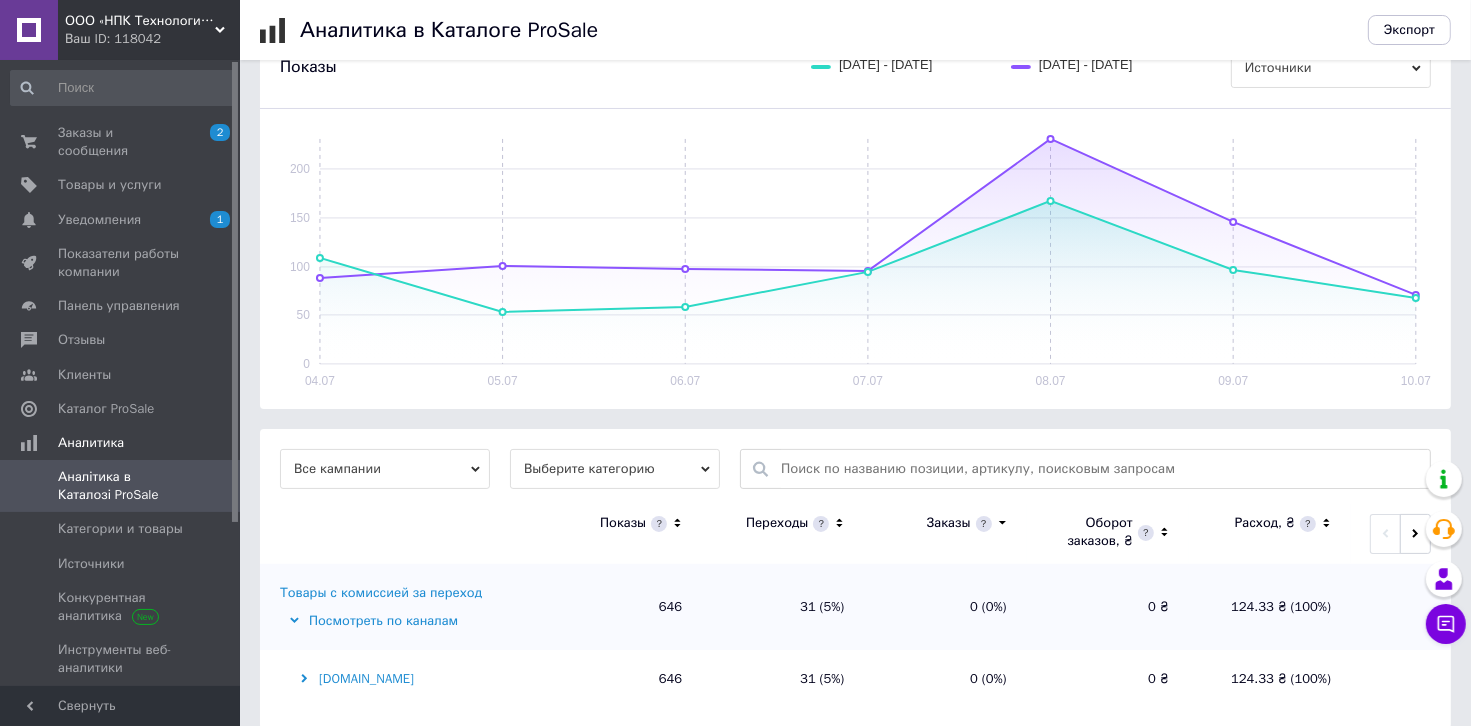 scroll, scrollTop: 268, scrollLeft: 0, axis: vertical 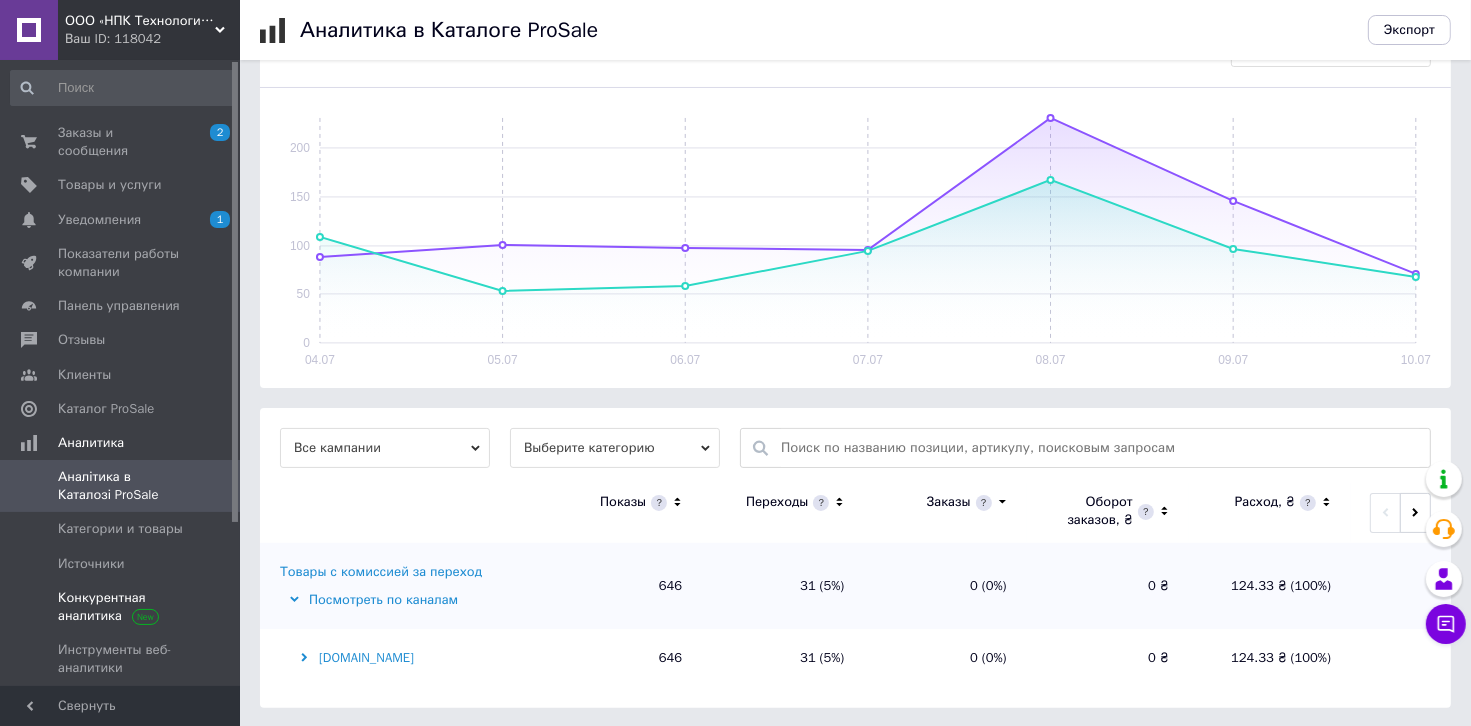 click on "Конкурентная аналитика" at bounding box center (121, 607) 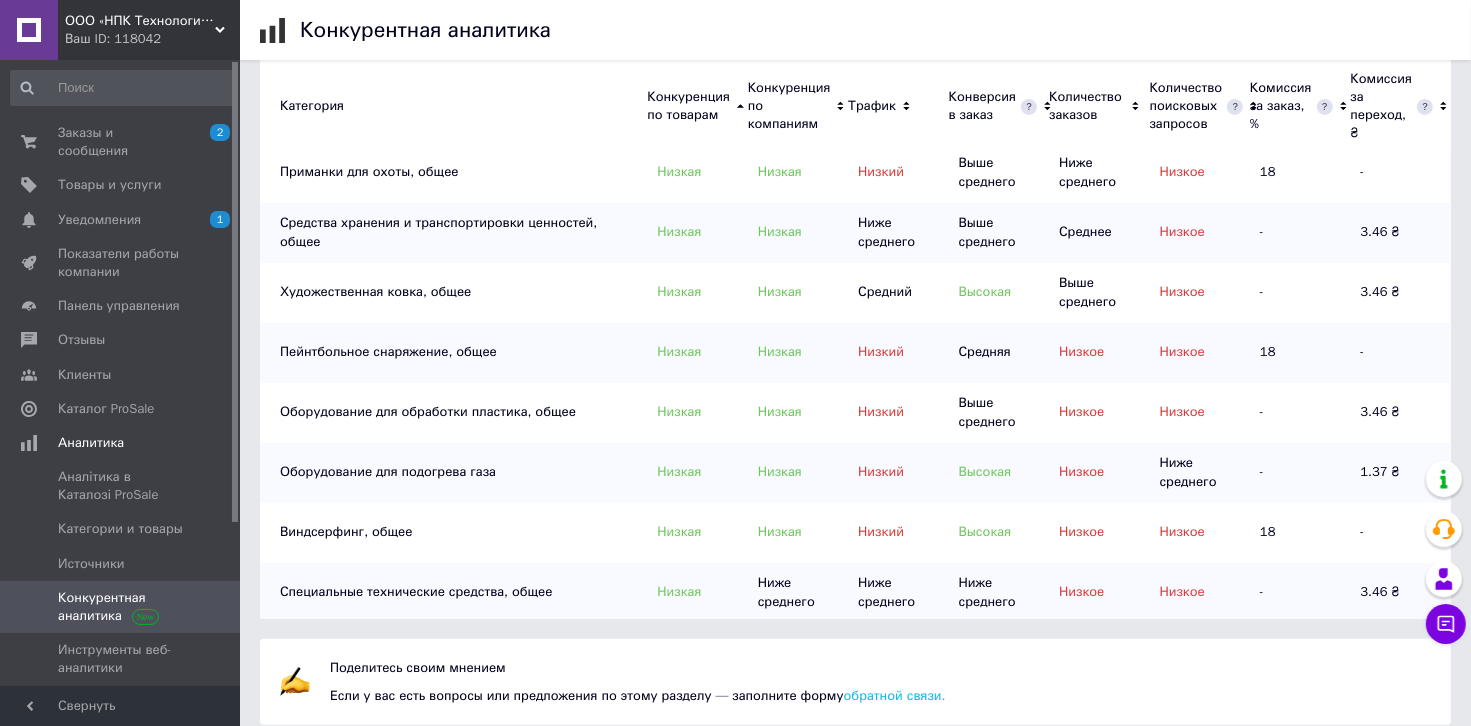 scroll, scrollTop: 600, scrollLeft: 0, axis: vertical 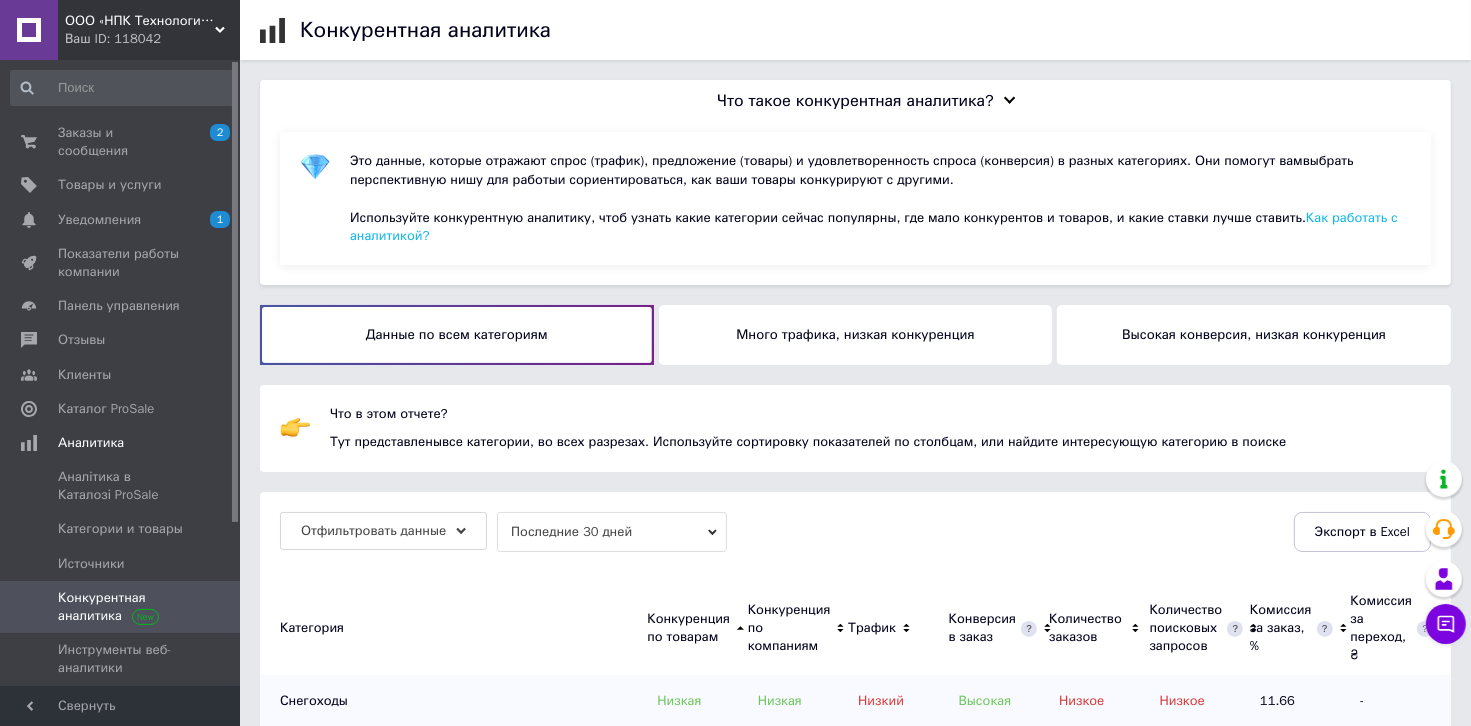 click on "Много трафика, низкая конкуренция" at bounding box center (856, 335) 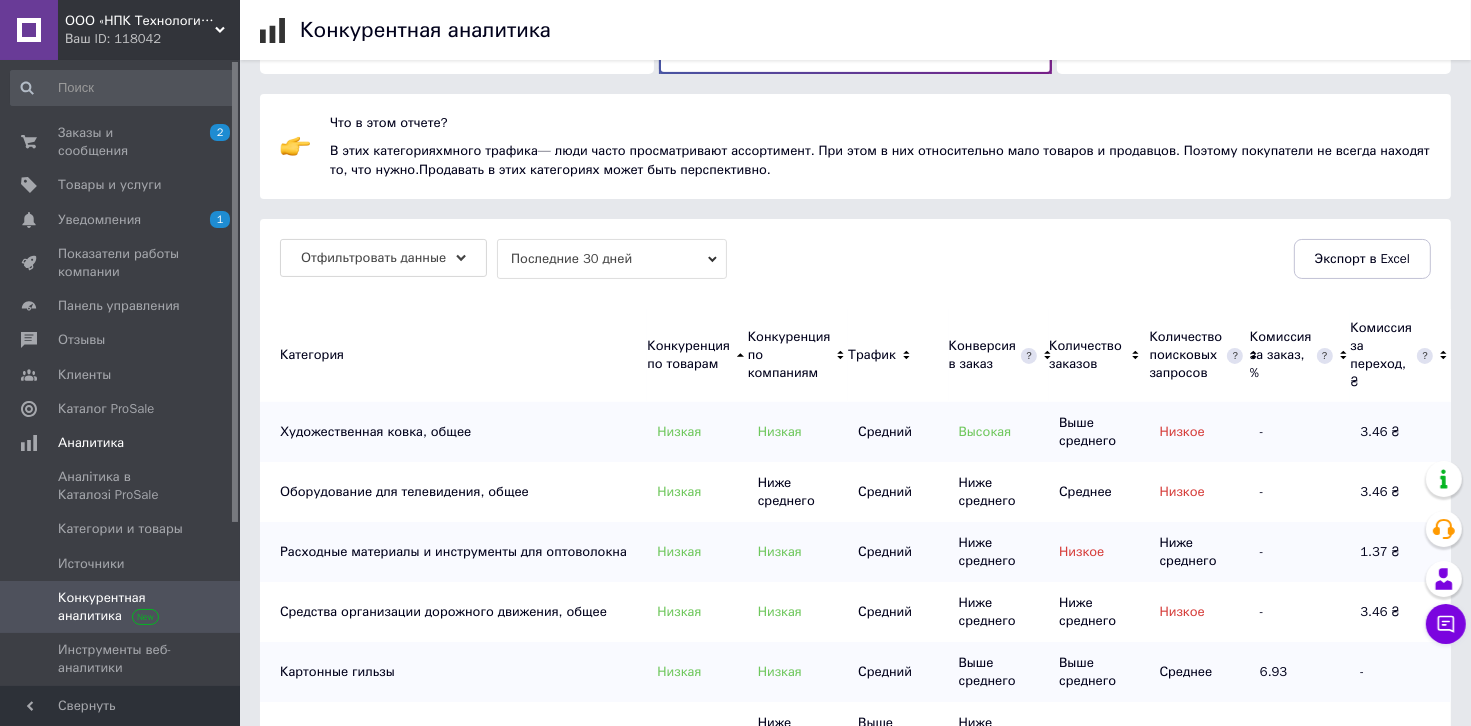 scroll, scrollTop: 300, scrollLeft: 0, axis: vertical 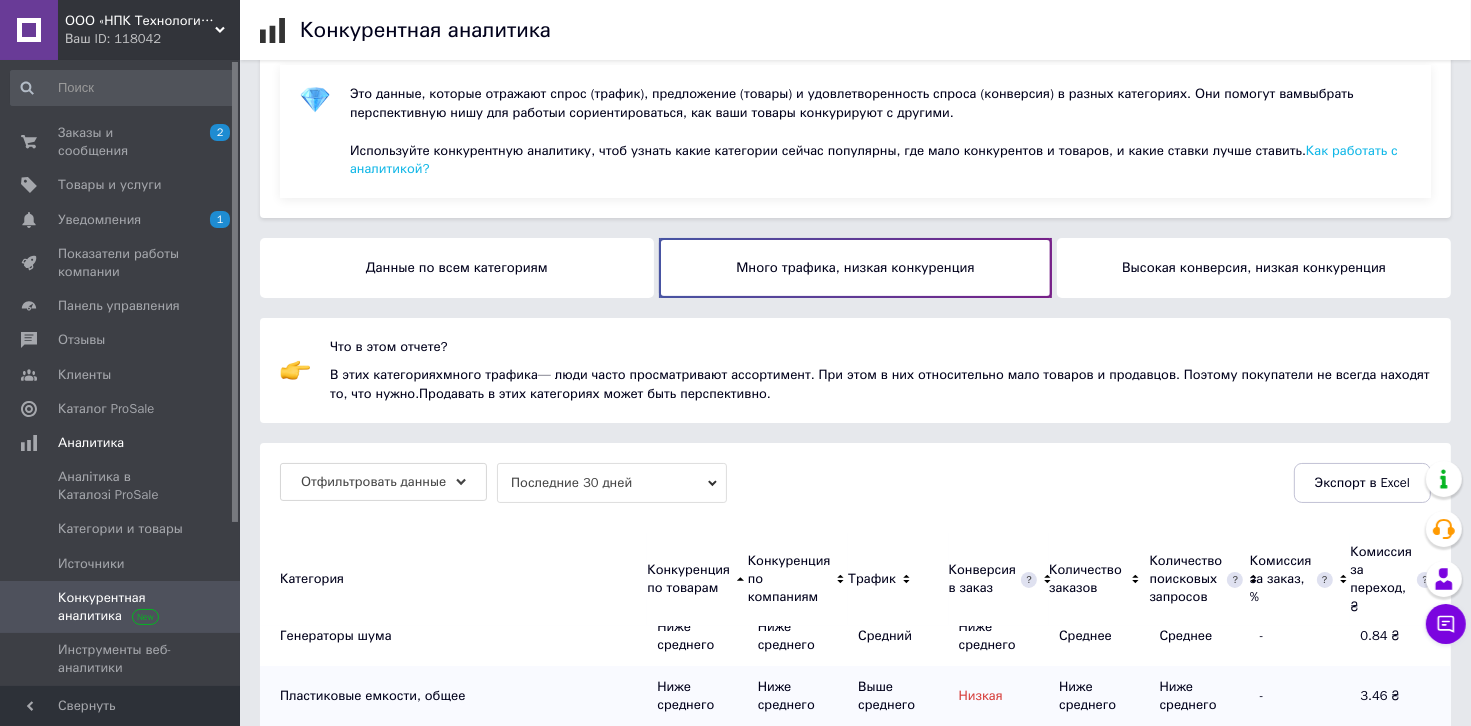 click on "Высокая конверсия, низкая конкуренция" at bounding box center [1254, 268] 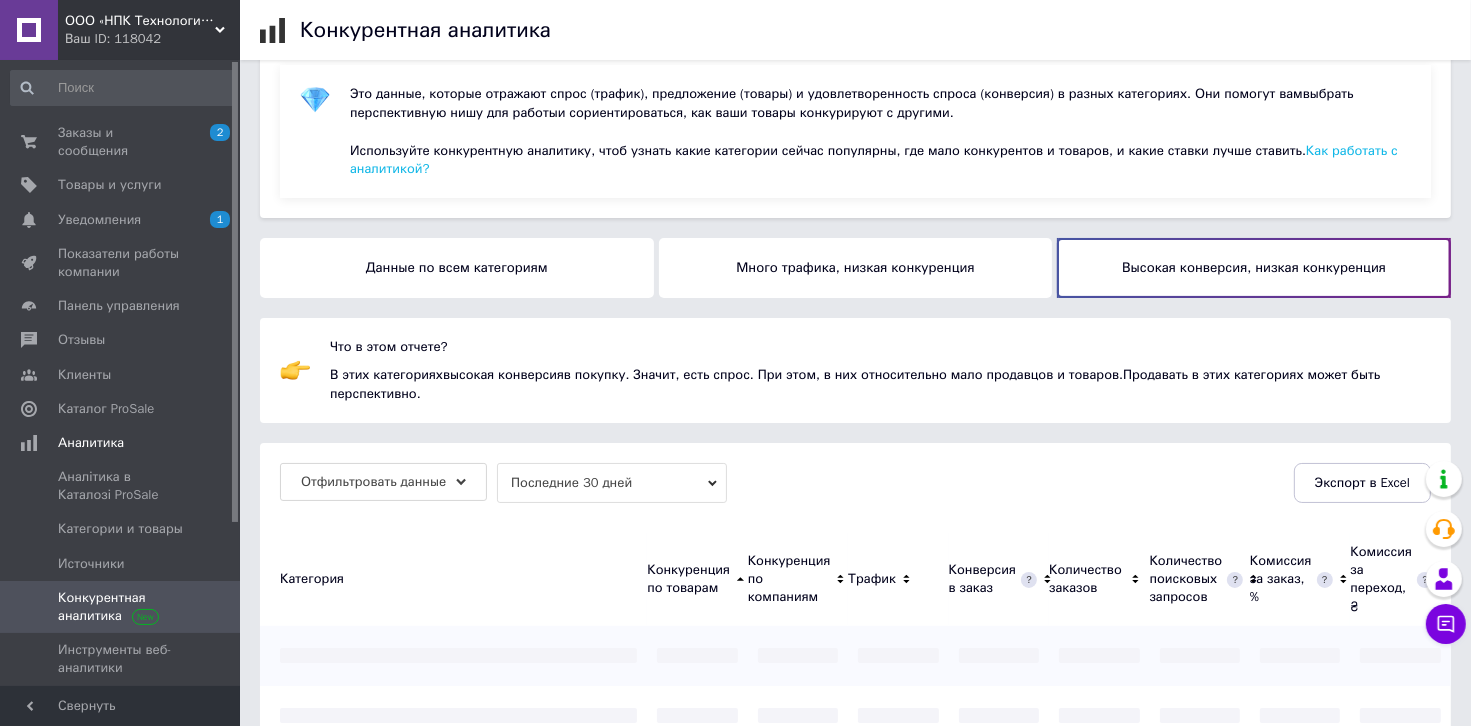 scroll, scrollTop: 0, scrollLeft: 0, axis: both 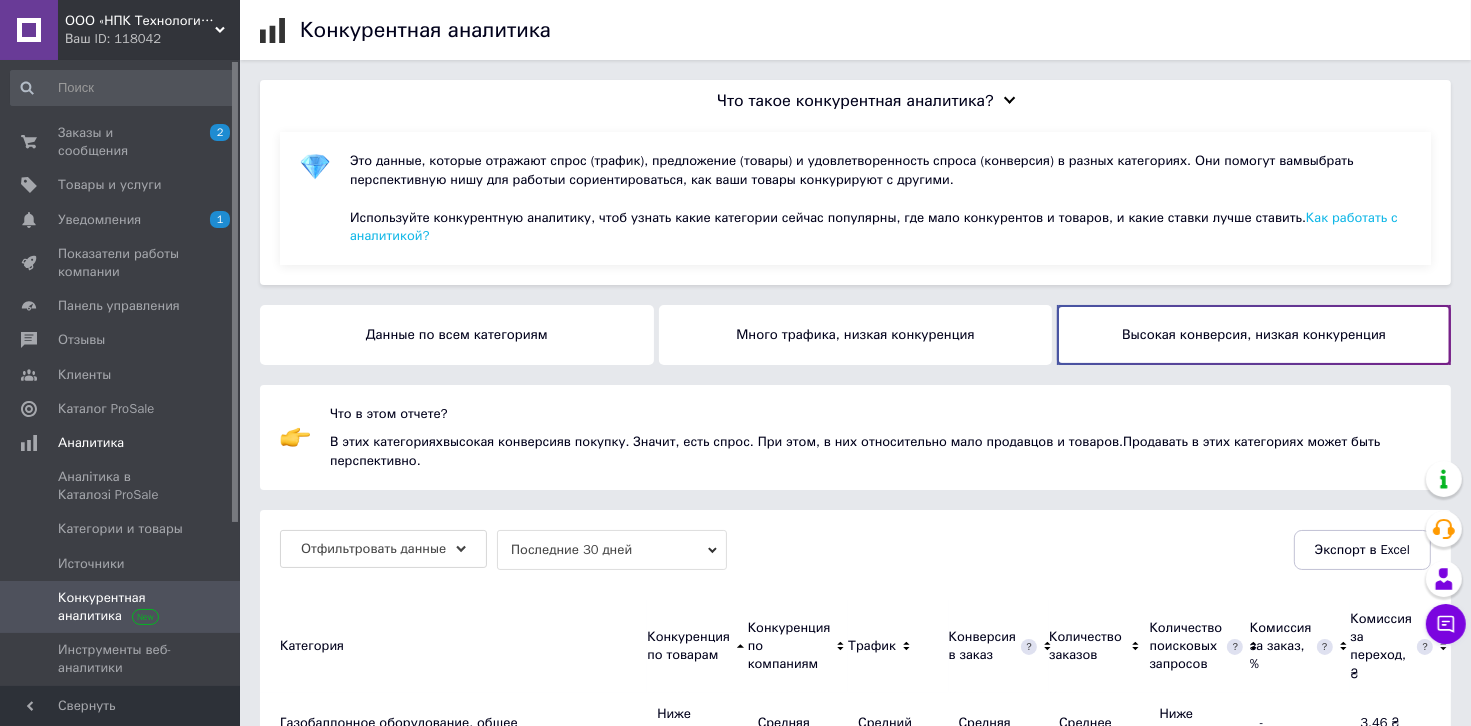 click on "Много трафика, низкая конкуренция" at bounding box center [856, 335] 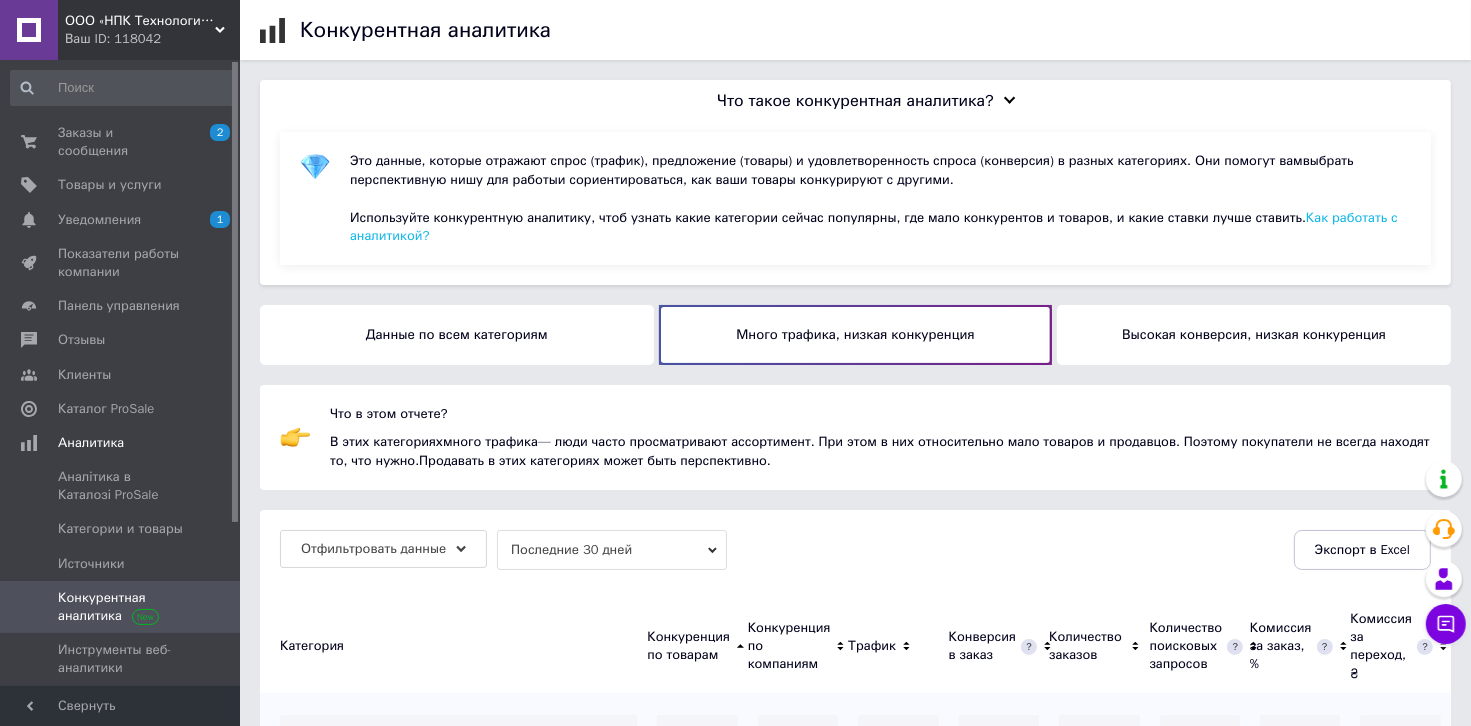 scroll, scrollTop: 0, scrollLeft: 0, axis: both 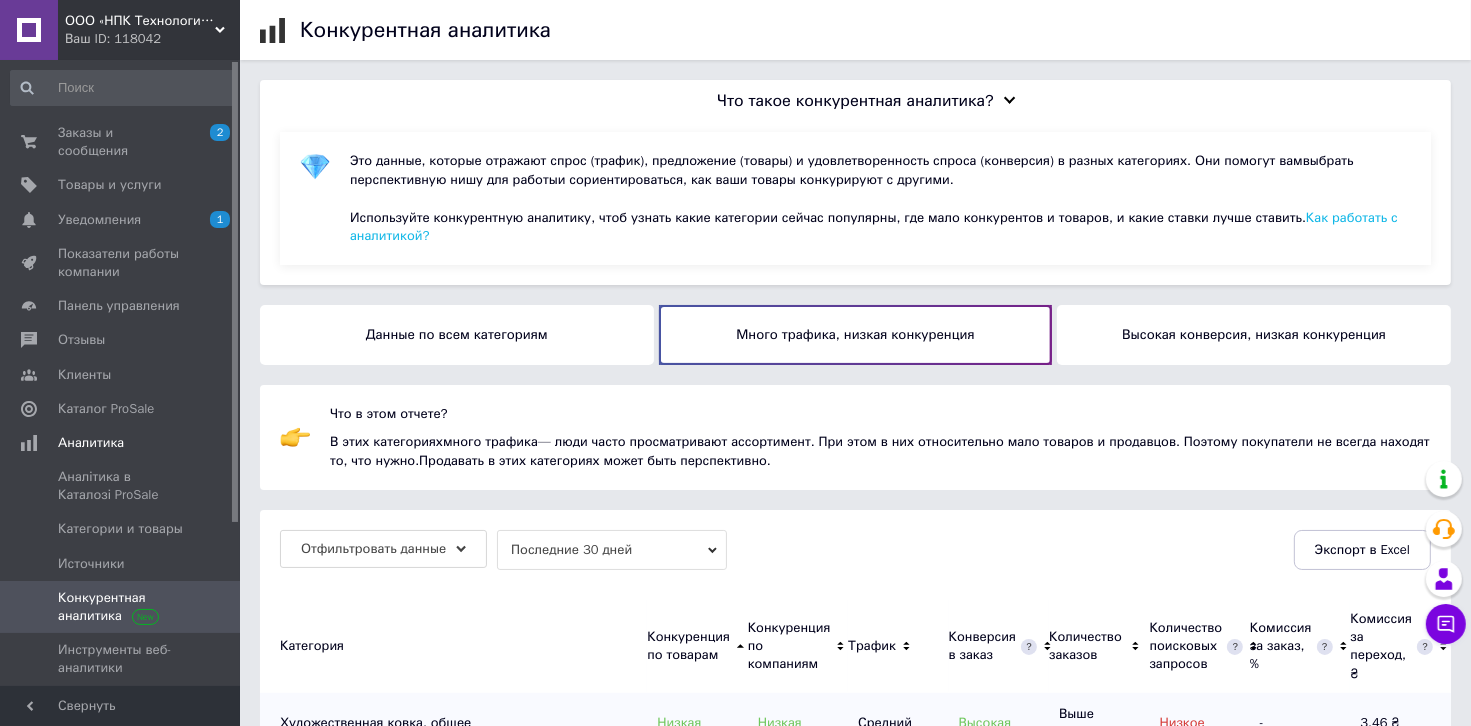 click on "Данные по всем категориям" at bounding box center (457, 335) 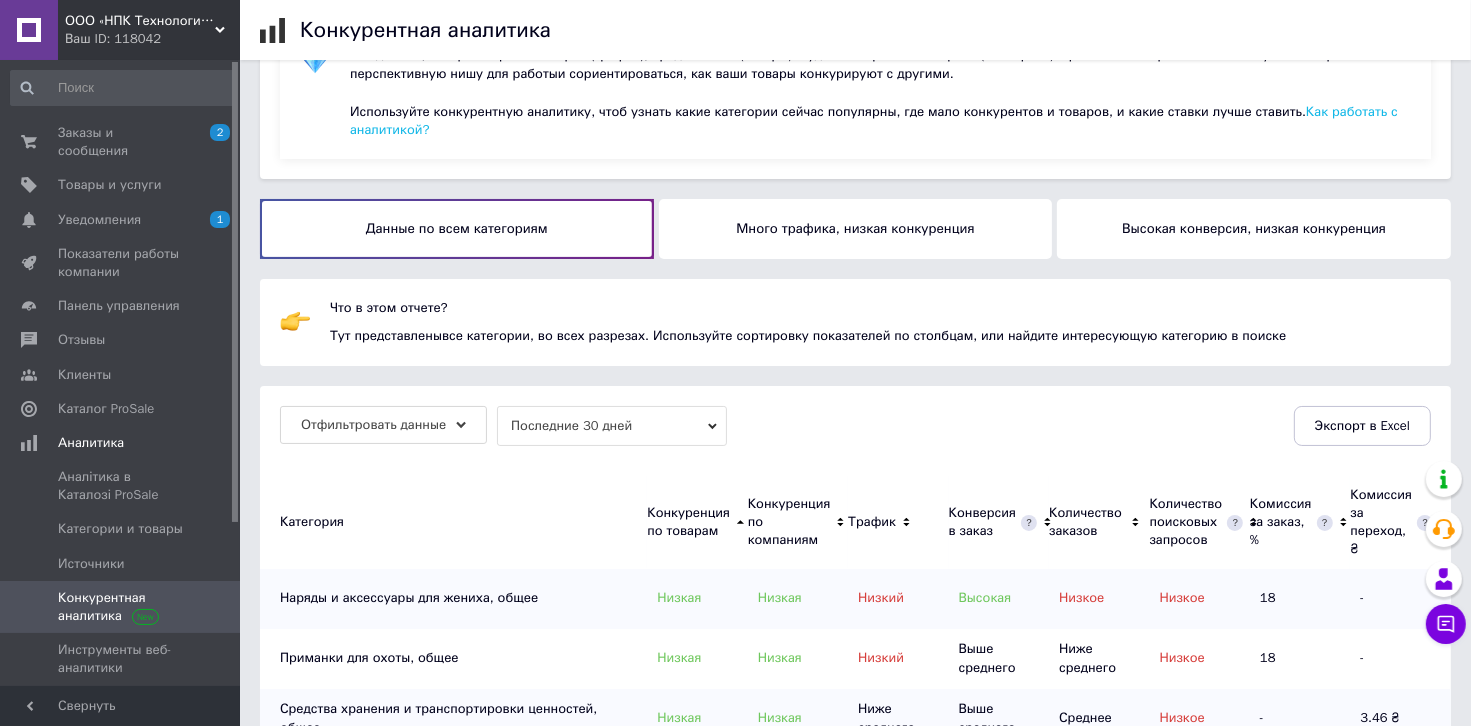 scroll, scrollTop: 0, scrollLeft: 0, axis: both 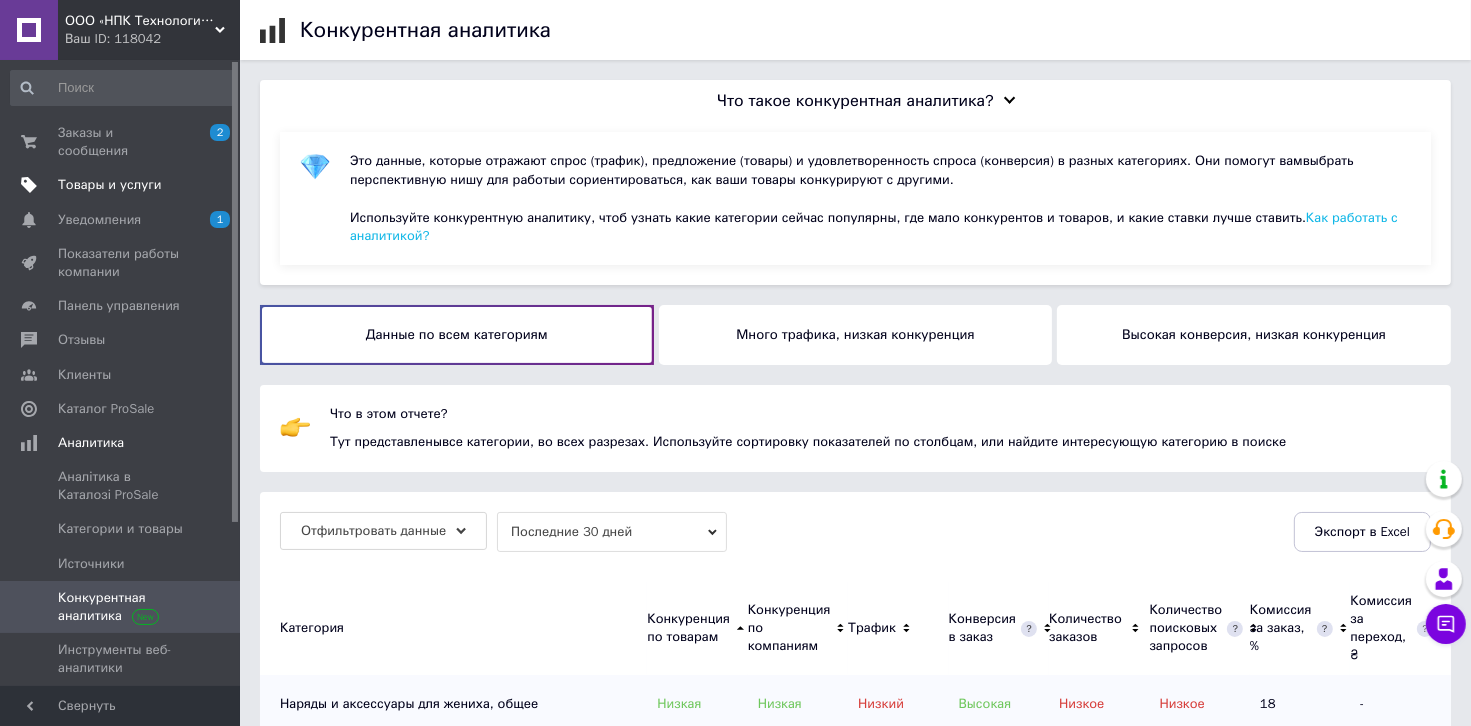 click on "Товары и услуги" at bounding box center (110, 185) 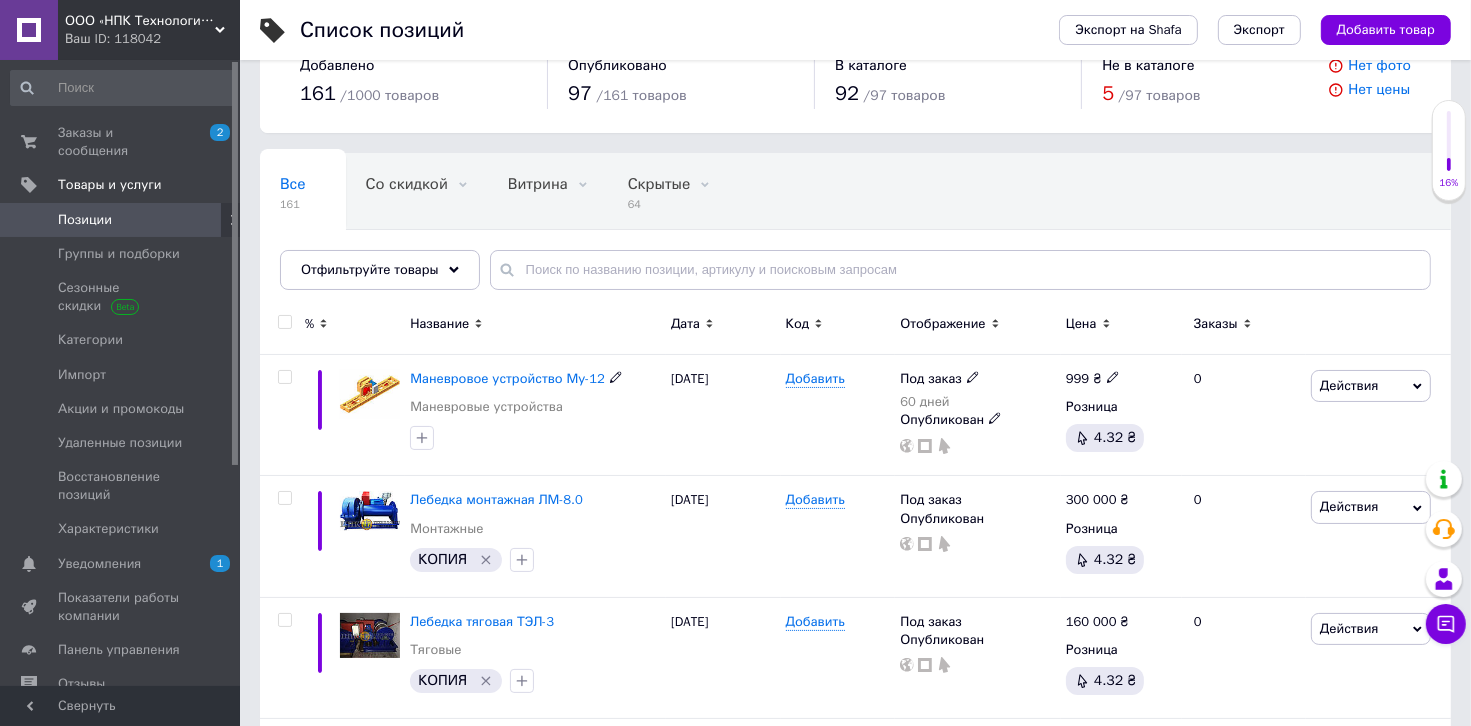 scroll, scrollTop: 0, scrollLeft: 0, axis: both 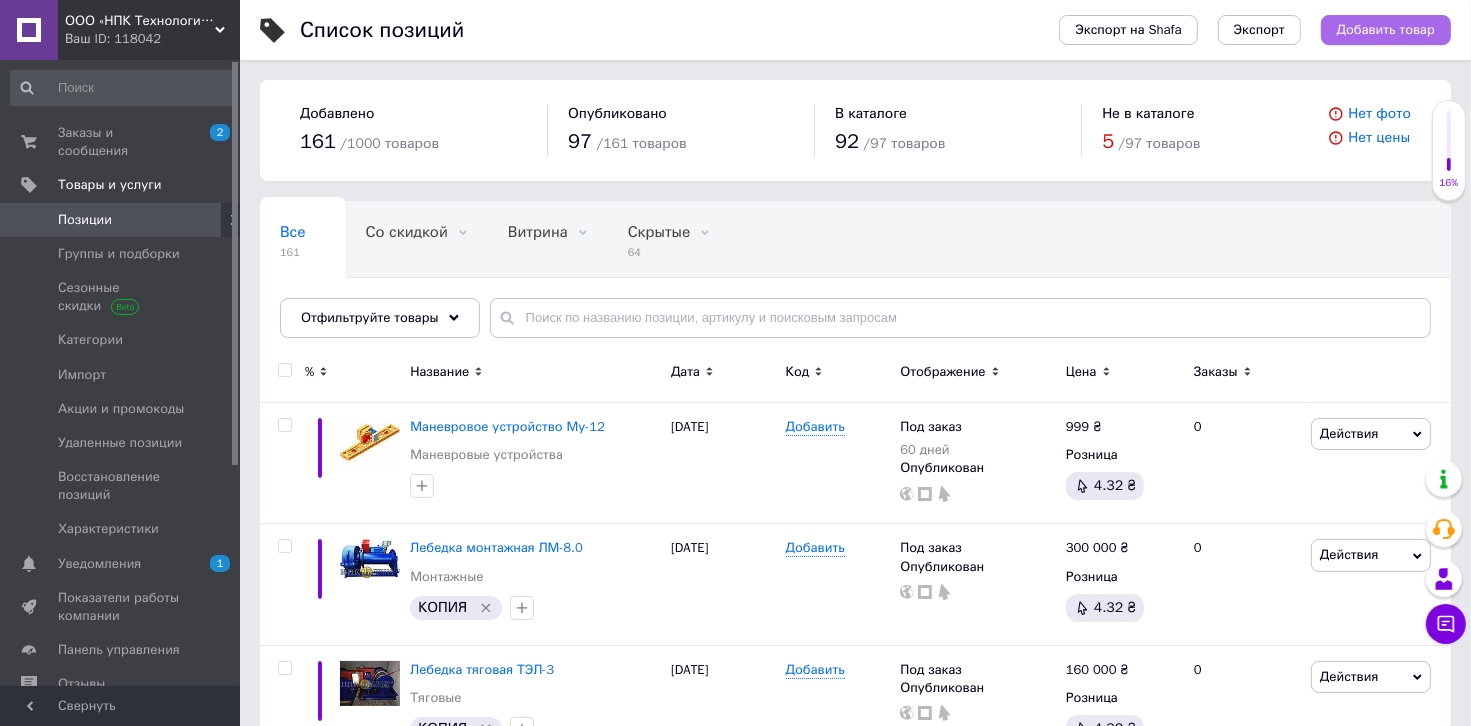 click on "Добавить товар" at bounding box center [1386, 30] 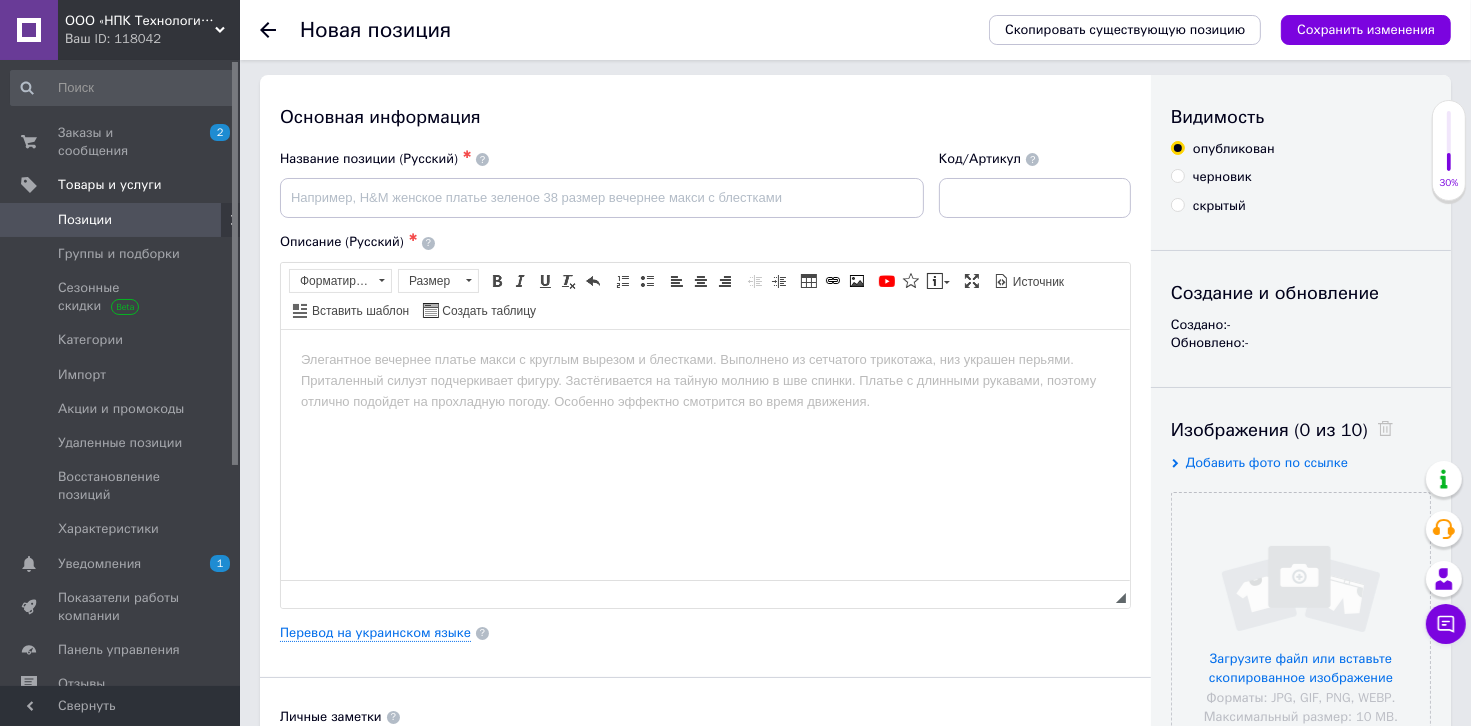 scroll, scrollTop: 0, scrollLeft: 0, axis: both 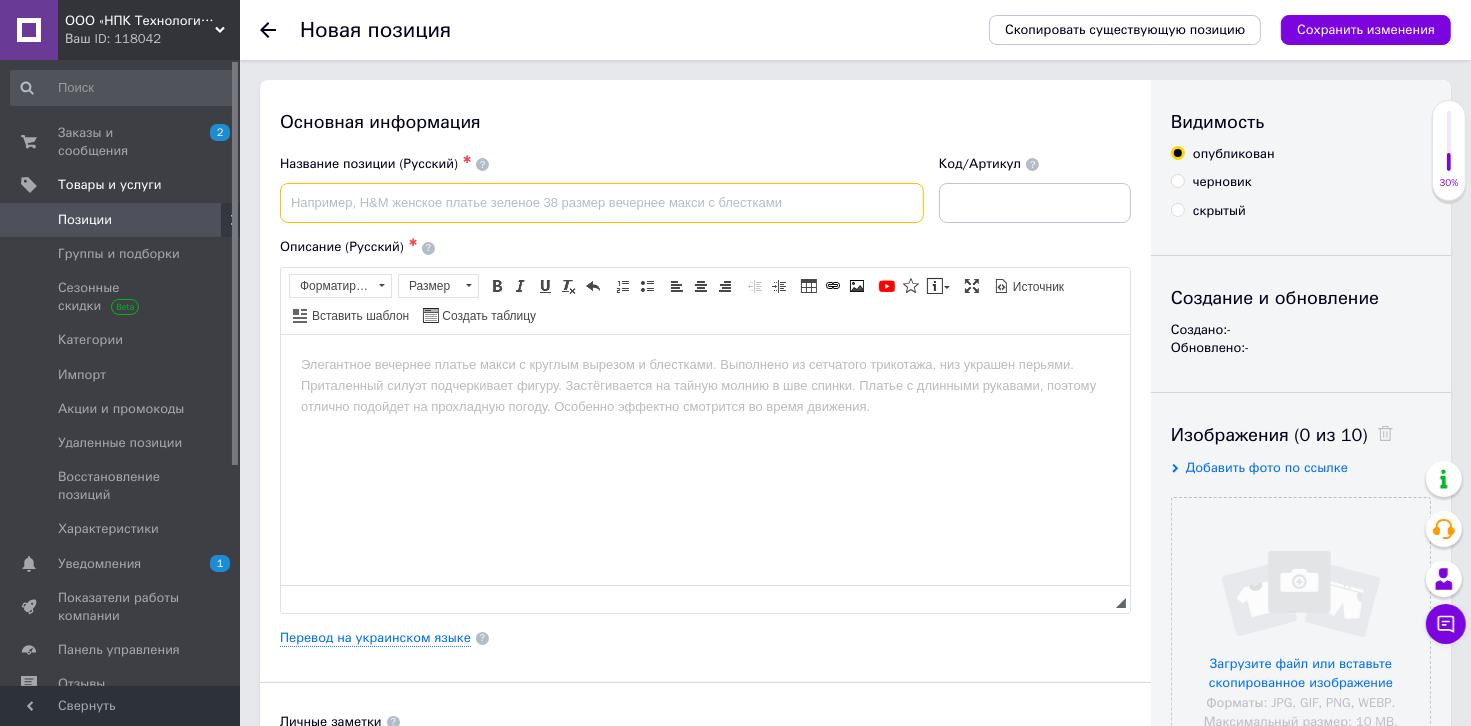 click at bounding box center (602, 203) 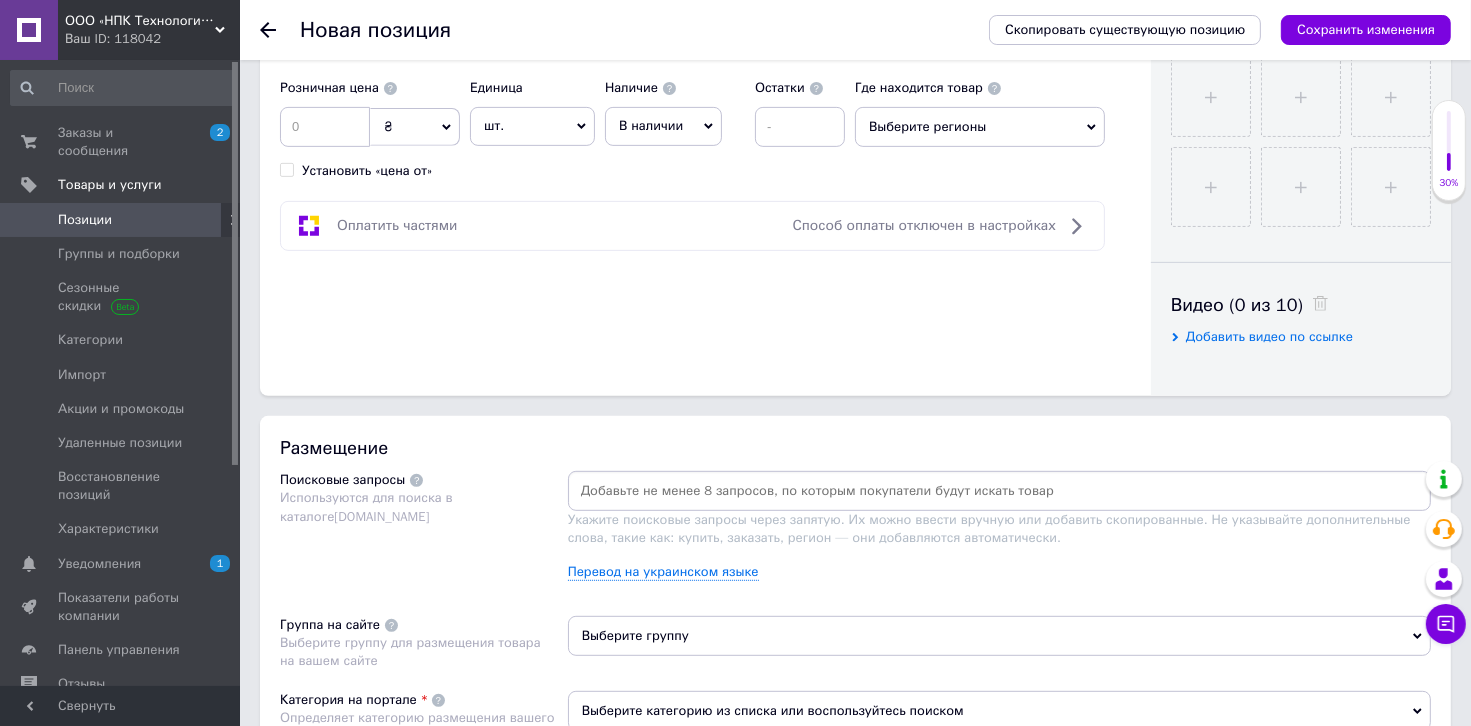 scroll, scrollTop: 900, scrollLeft: 0, axis: vertical 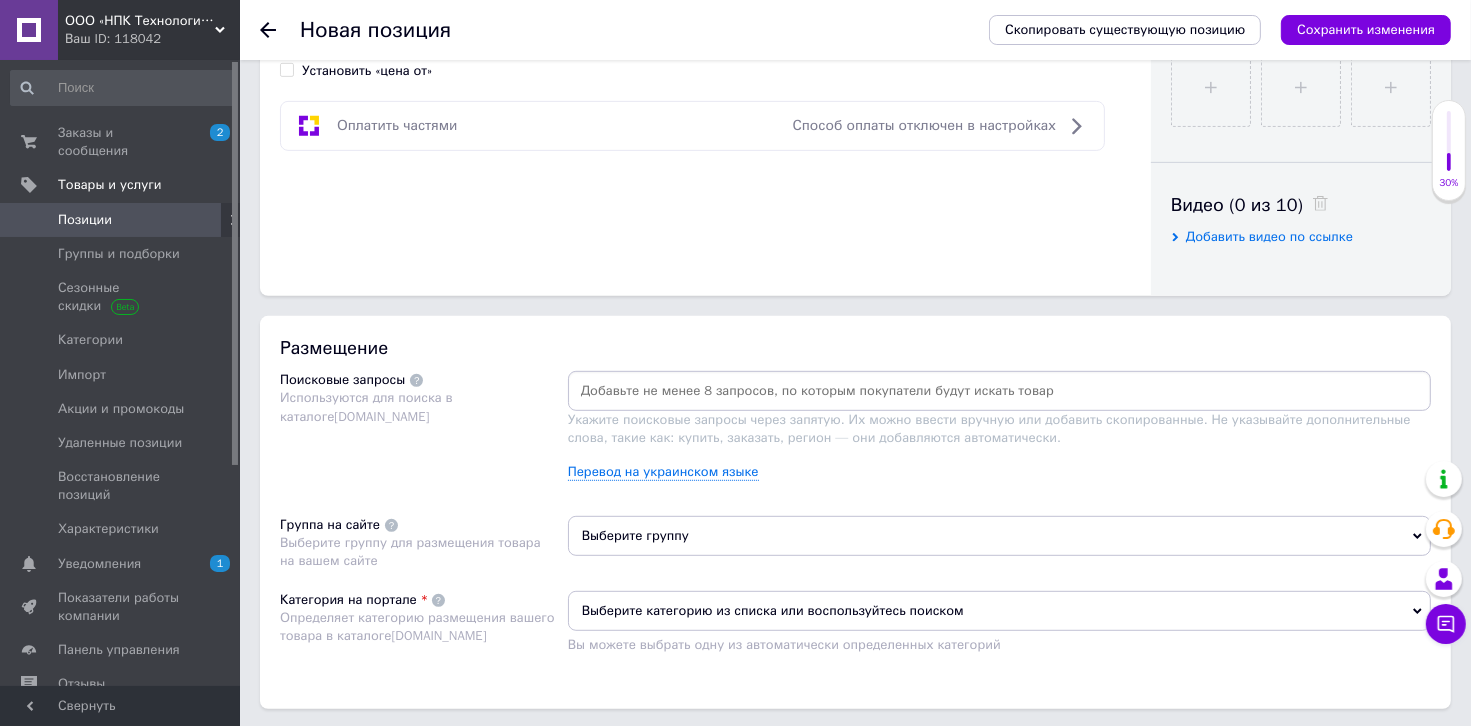 click on "Выберите группу" at bounding box center [999, 536] 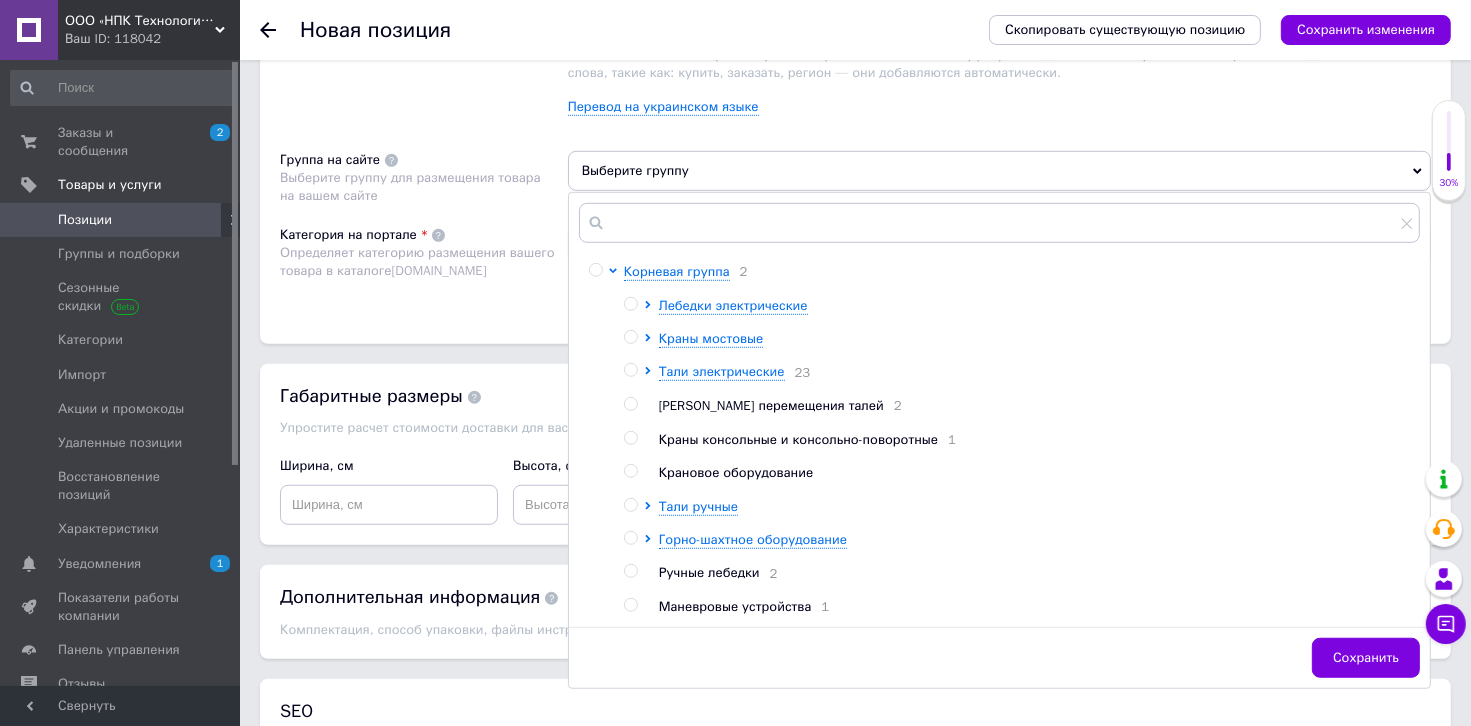 scroll, scrollTop: 1200, scrollLeft: 0, axis: vertical 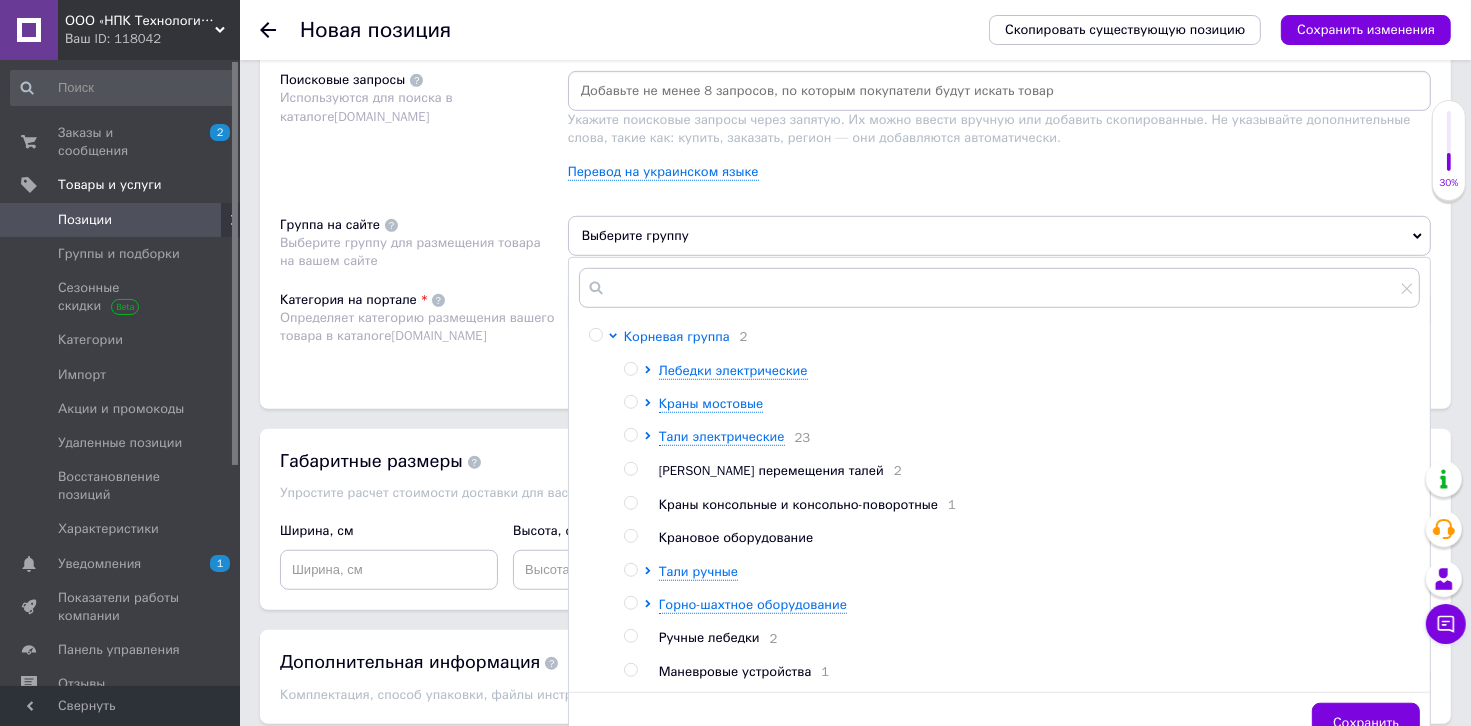 click on "Корневая группа" at bounding box center (677, 336) 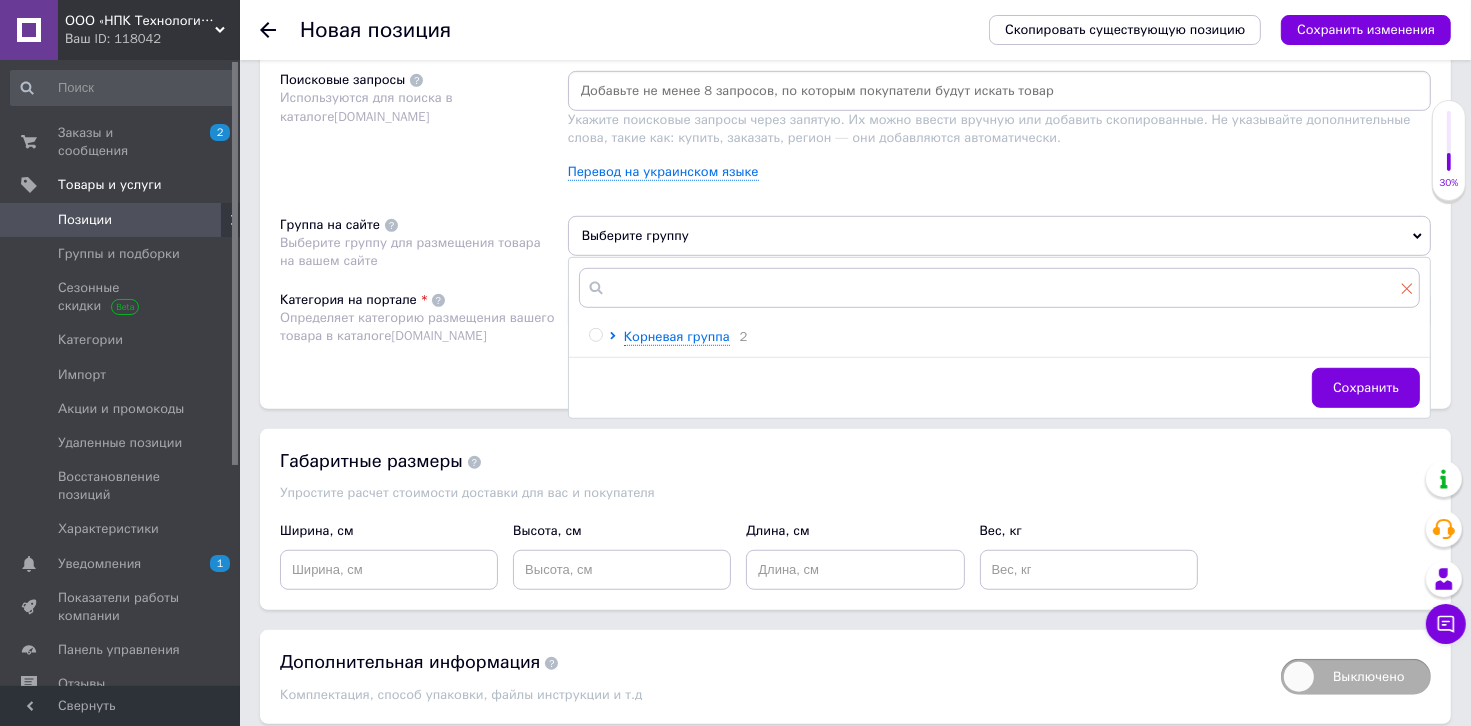 click 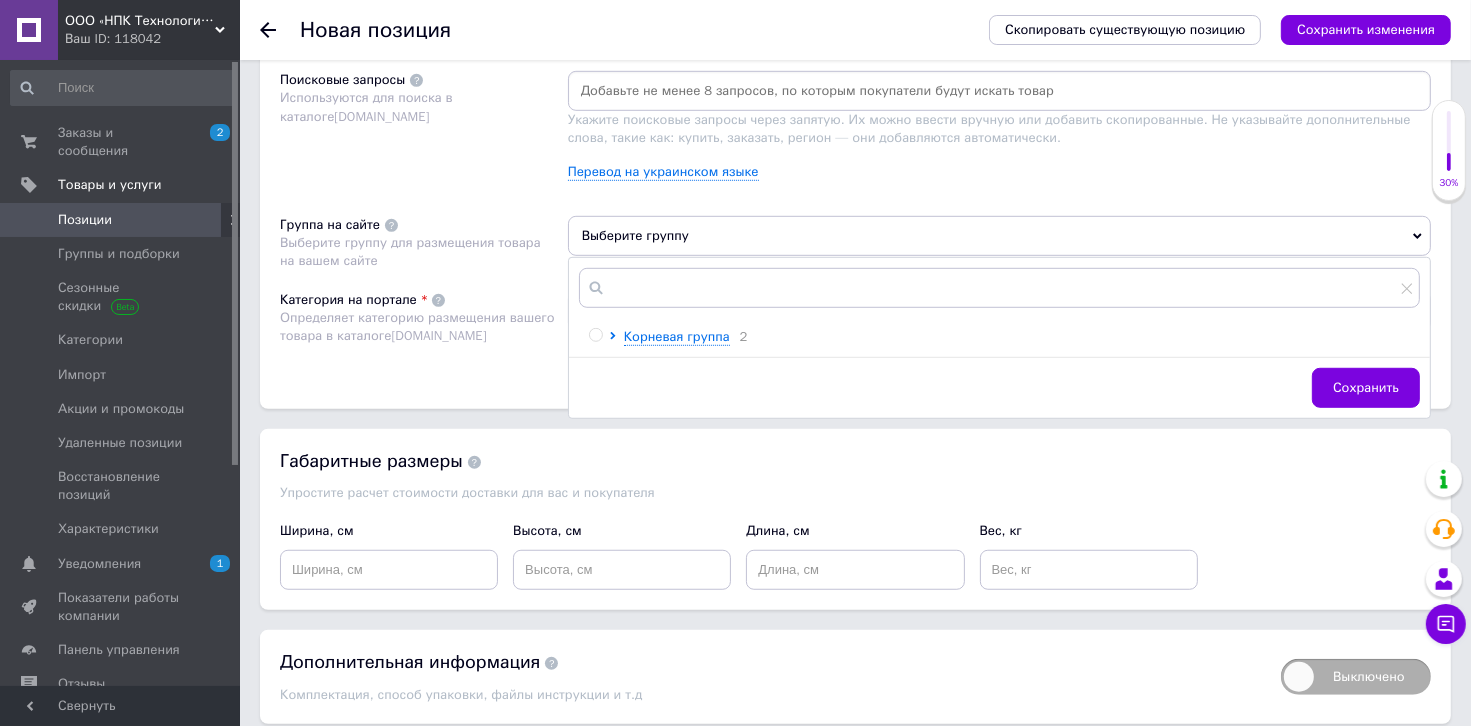 click on "Сохранить" at bounding box center (999, 393) 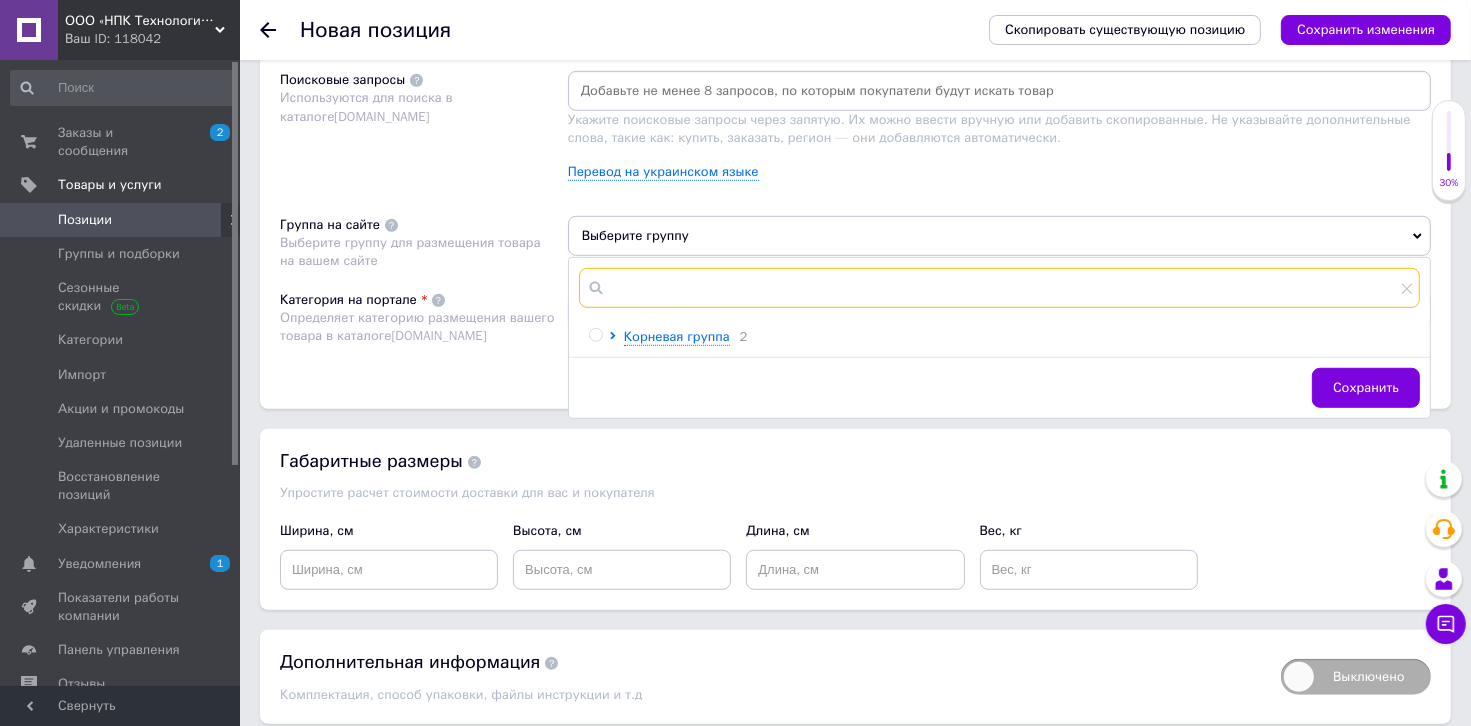 click at bounding box center [999, 288] 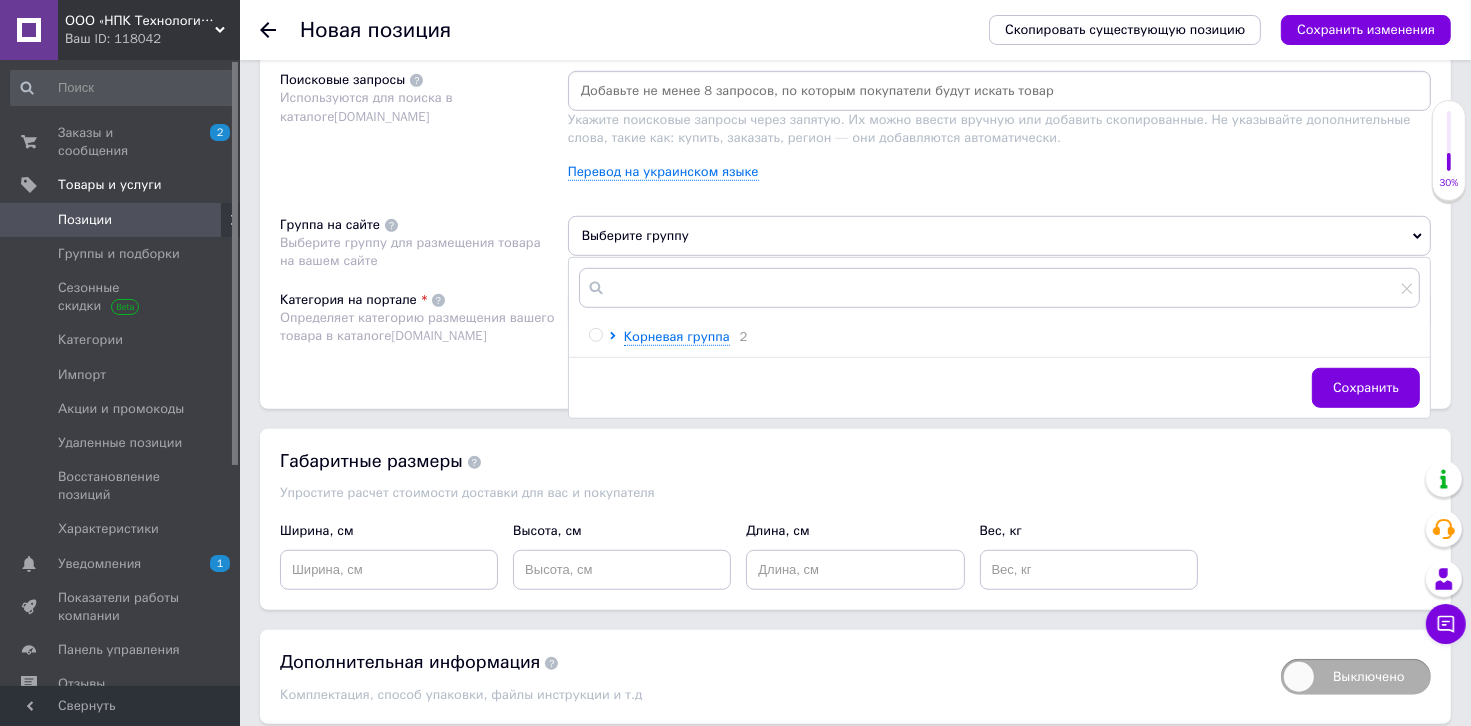 click on "Выберите группу" at bounding box center [999, 236] 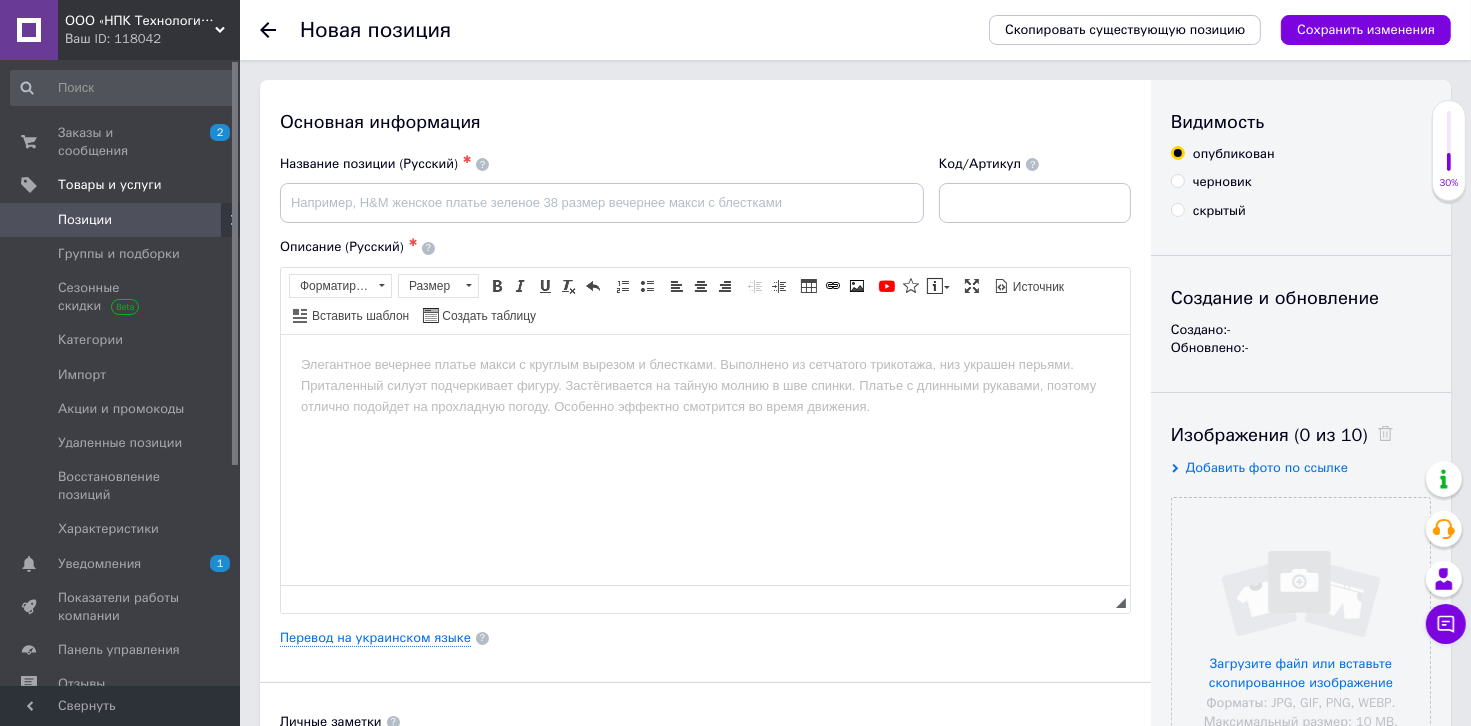 scroll, scrollTop: 0, scrollLeft: 0, axis: both 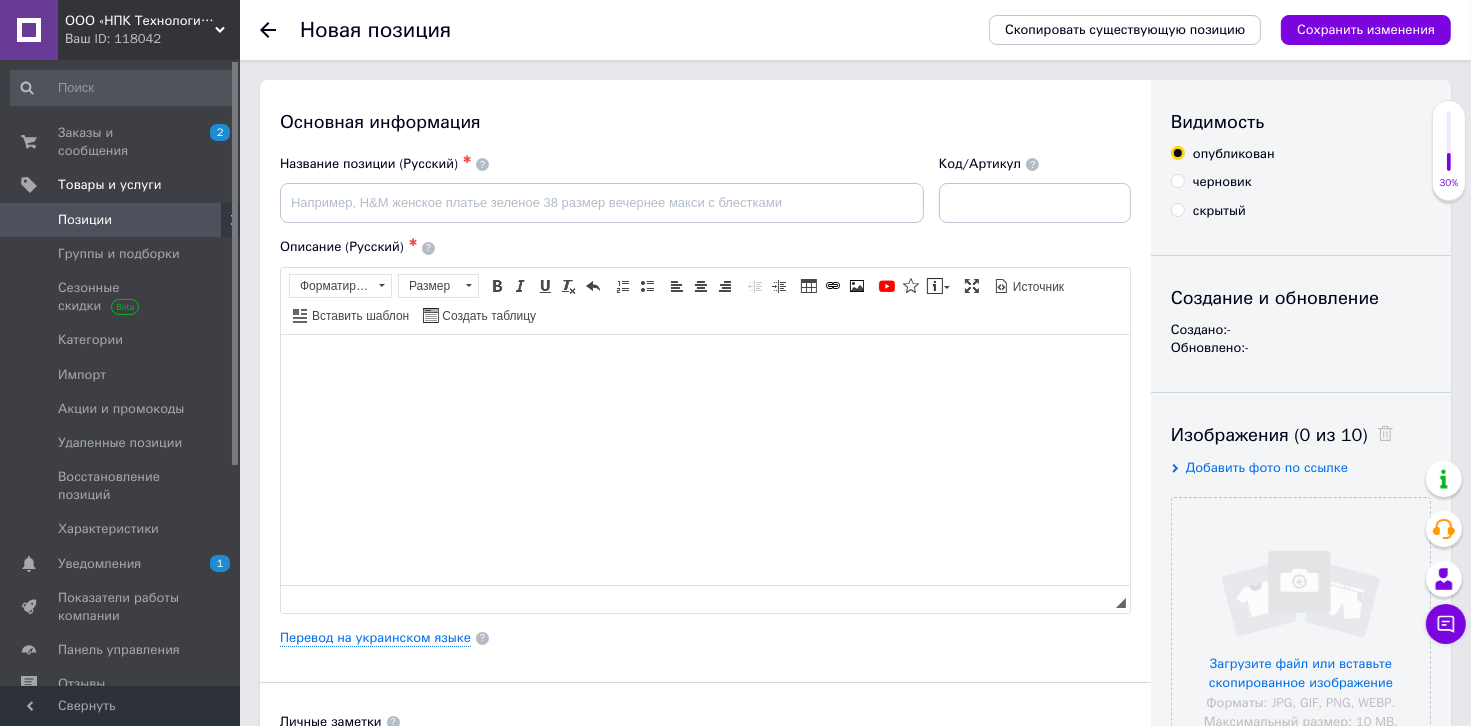 click at bounding box center [704, 364] 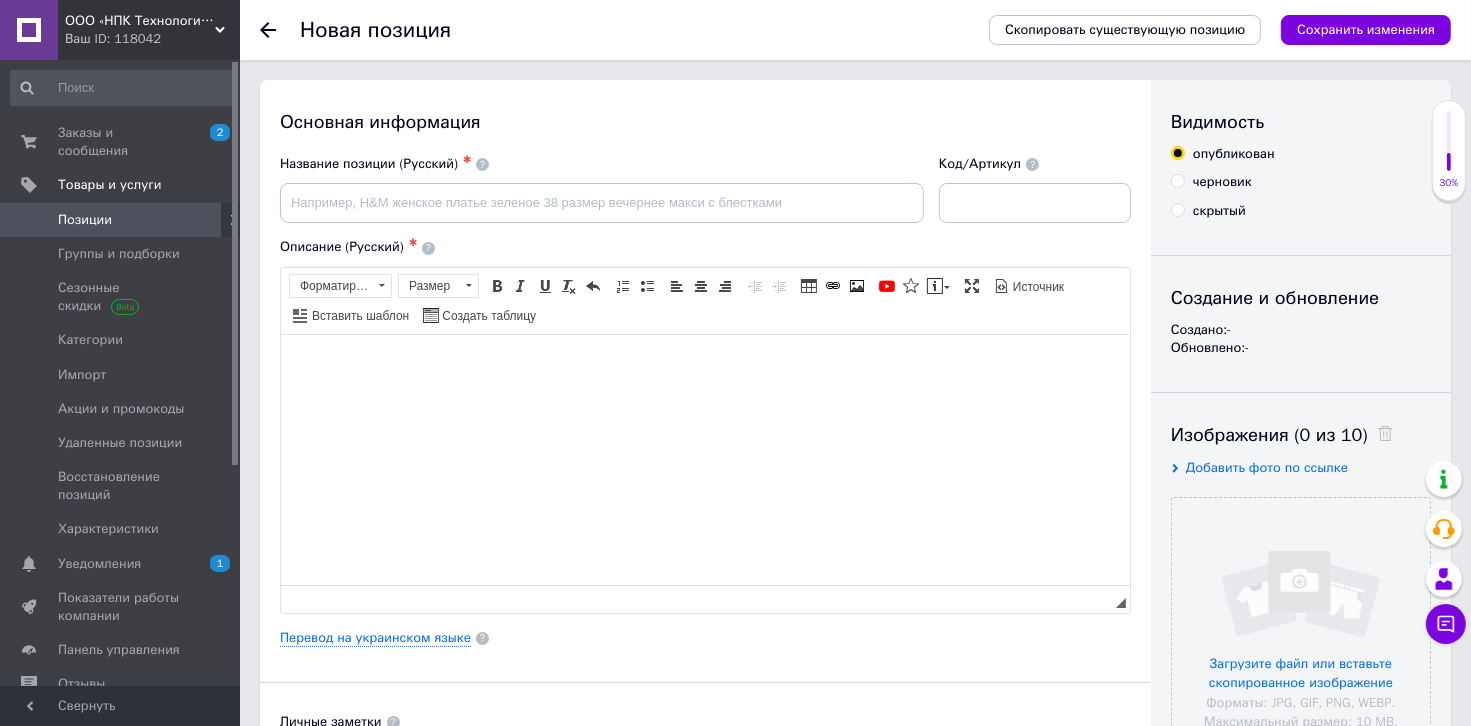 click at bounding box center [704, 364] 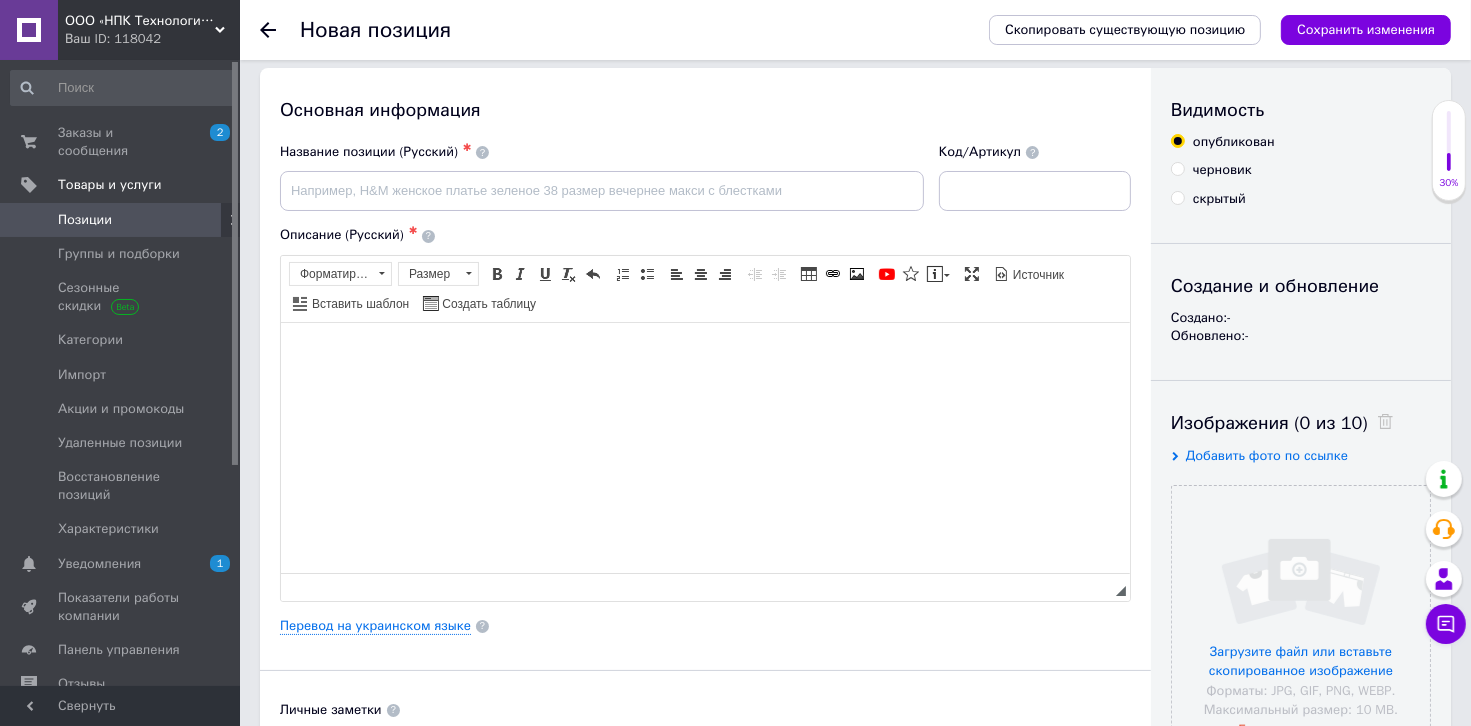 scroll, scrollTop: 0, scrollLeft: 0, axis: both 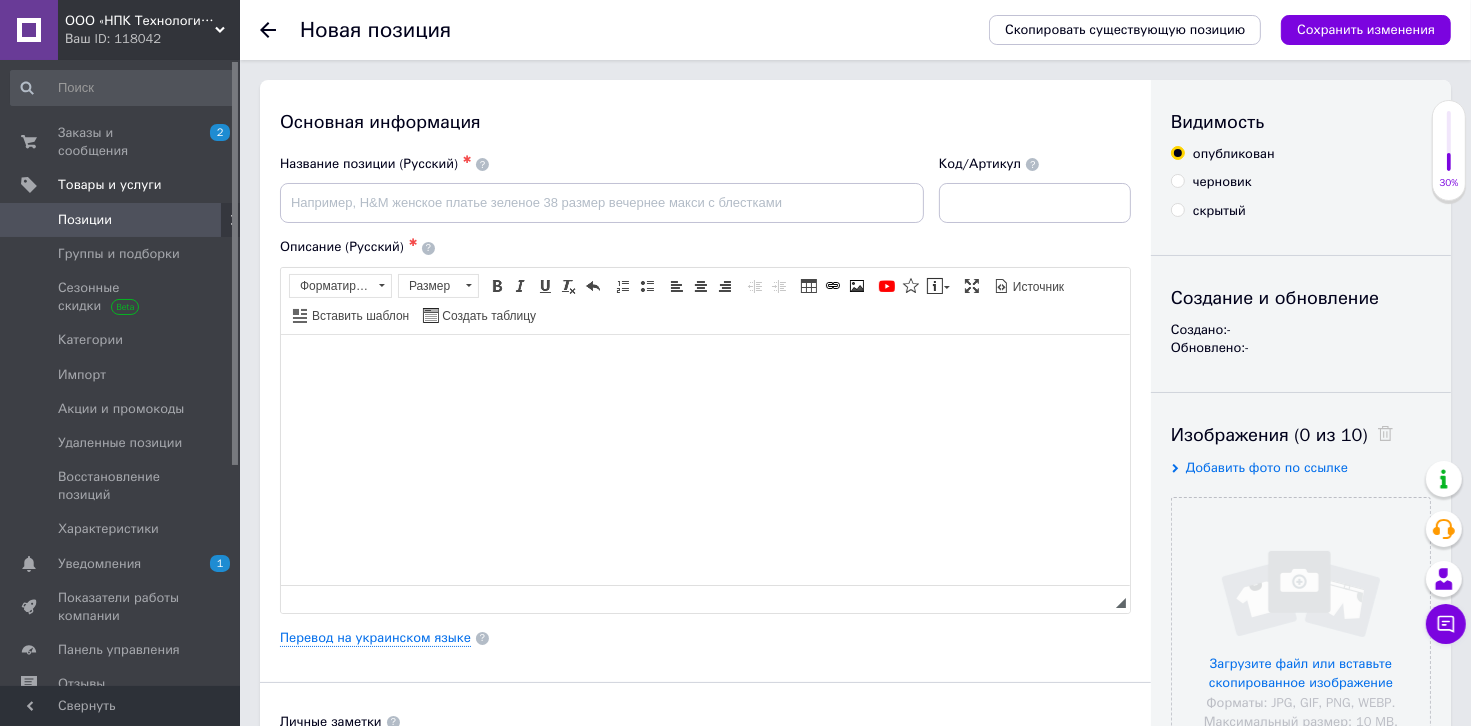 click 